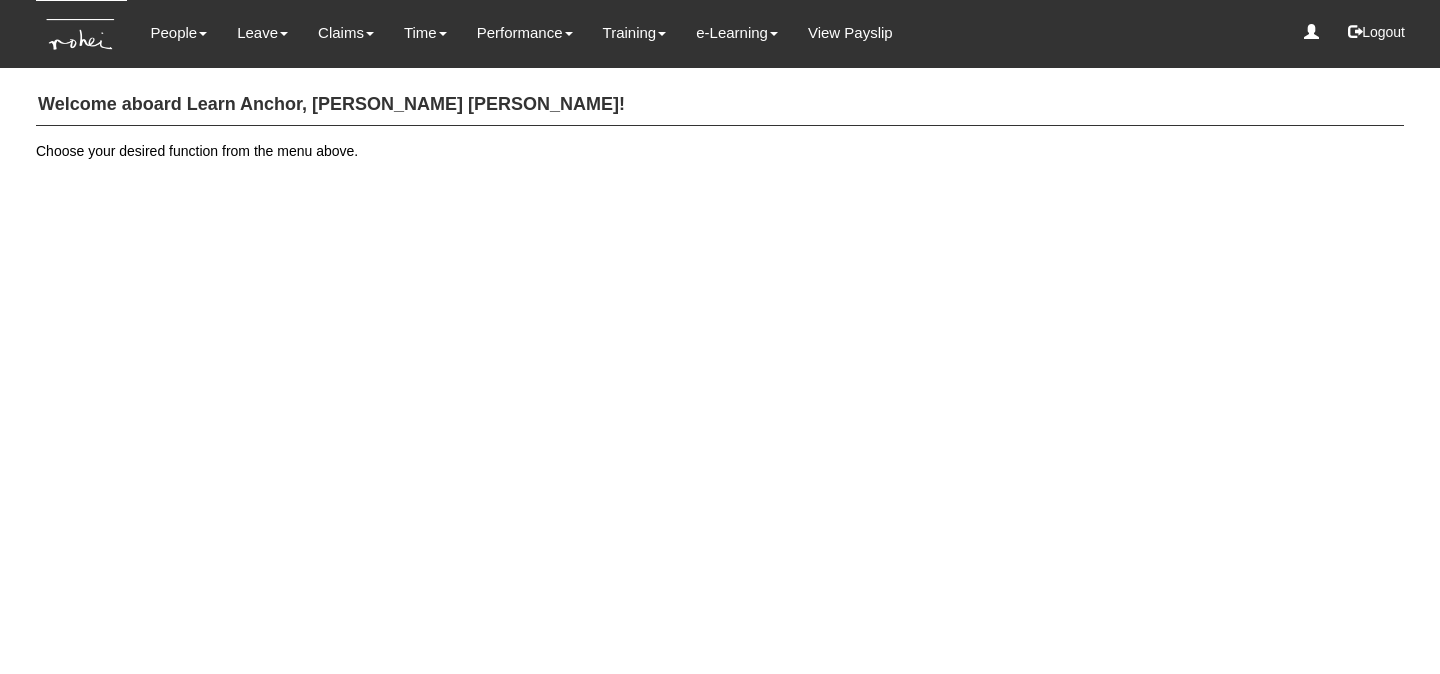 scroll, scrollTop: 0, scrollLeft: 0, axis: both 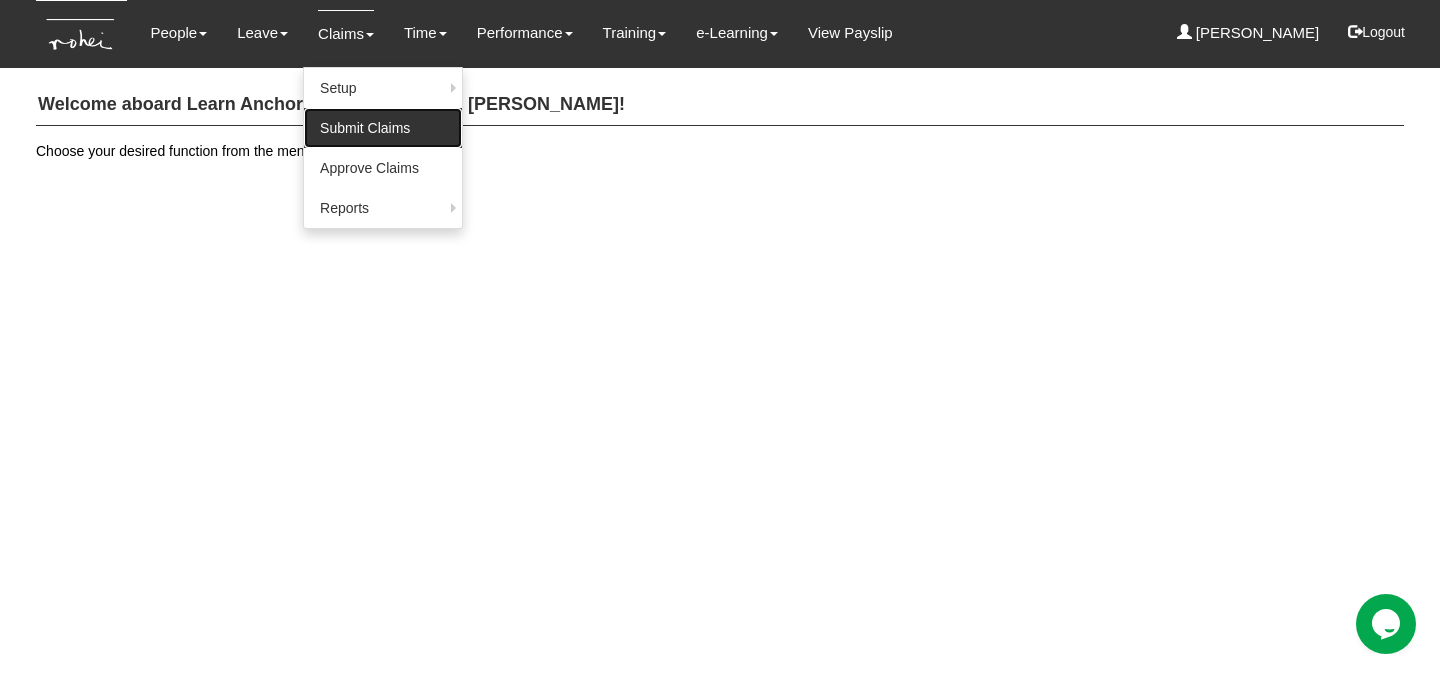 click on "Submit Claims" at bounding box center (383, 128) 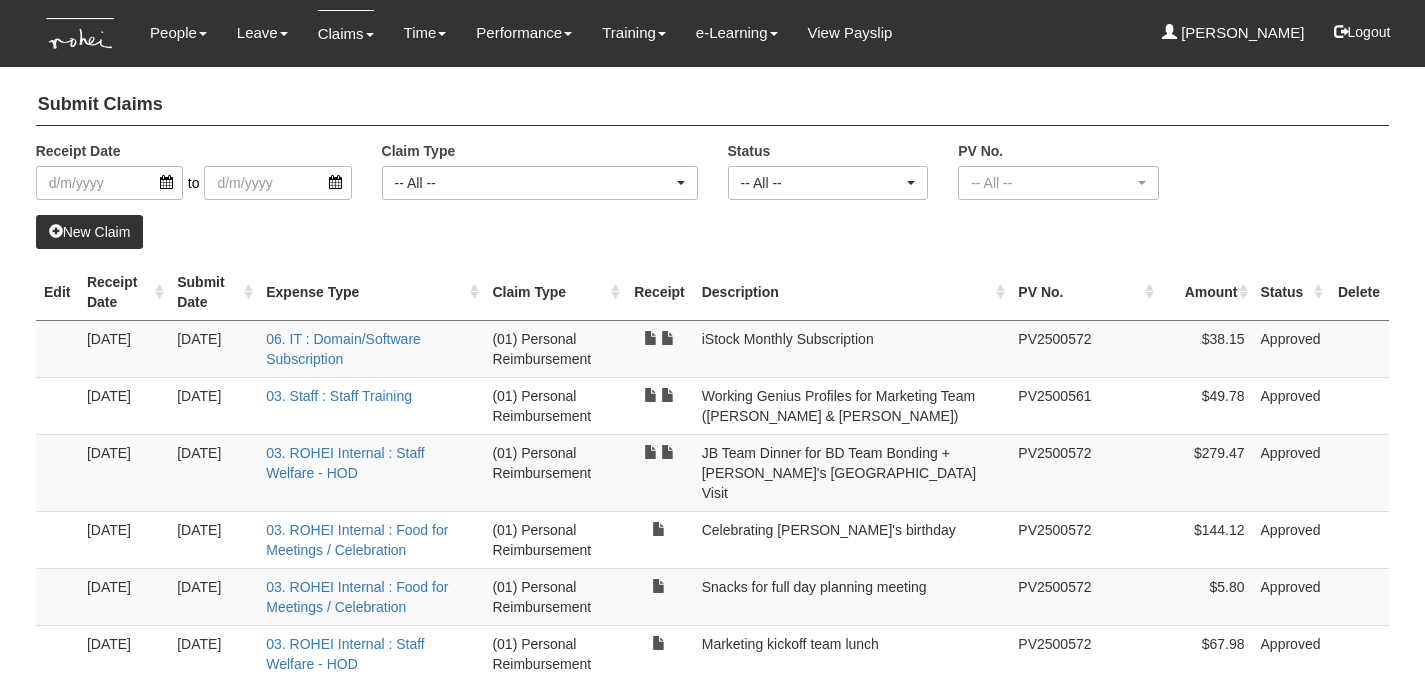 select on "50" 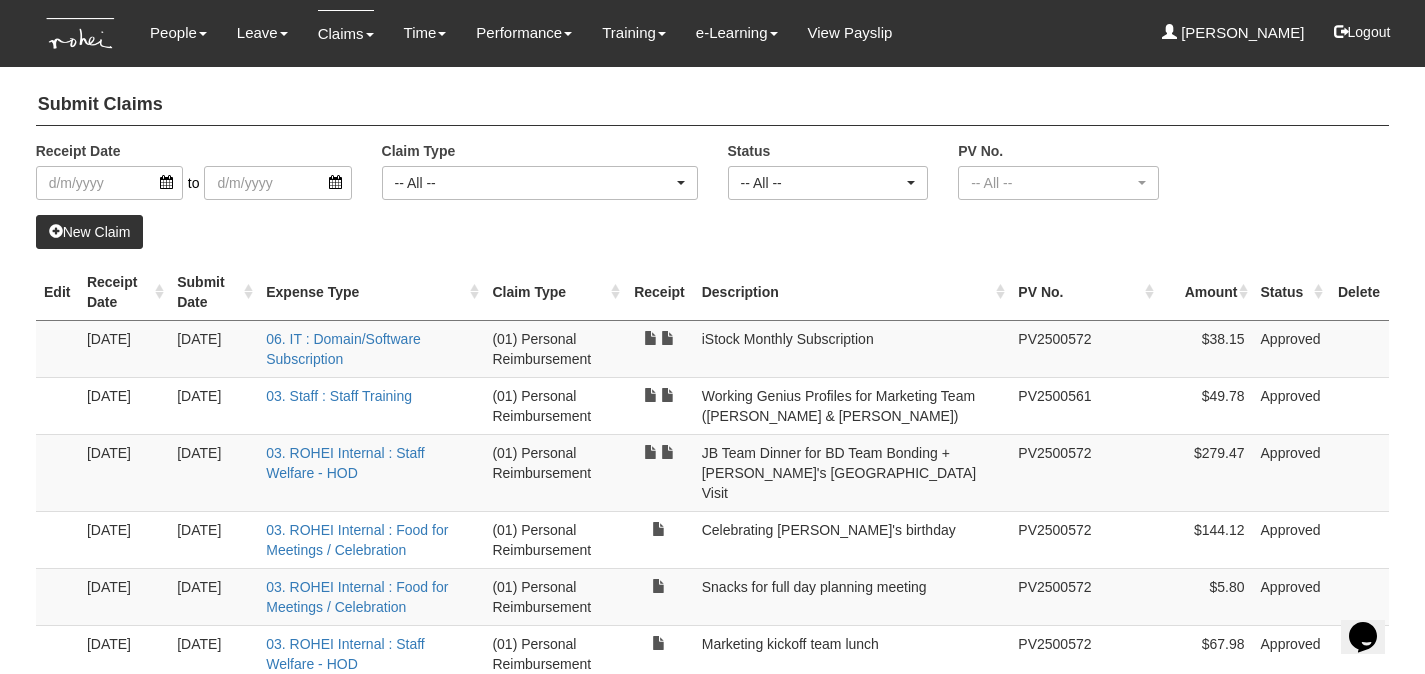 scroll, scrollTop: 0, scrollLeft: 0, axis: both 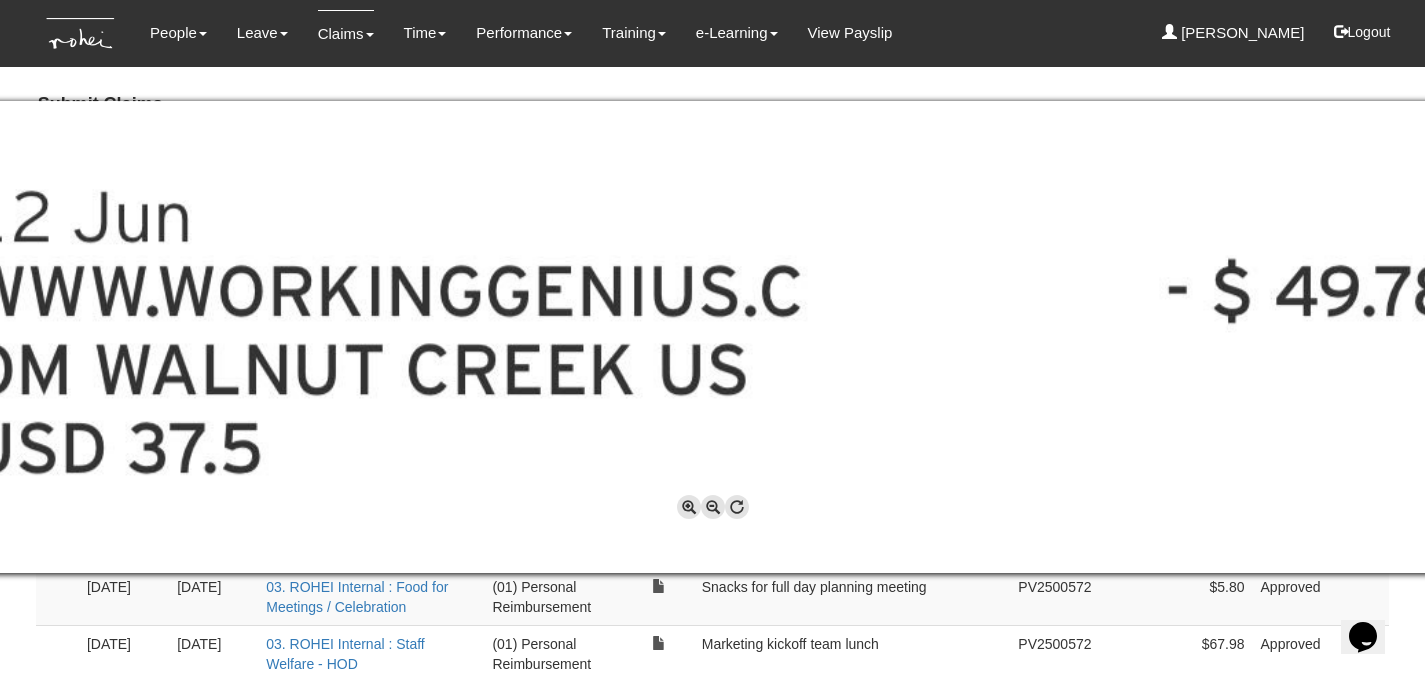 click at bounding box center [712, 337] 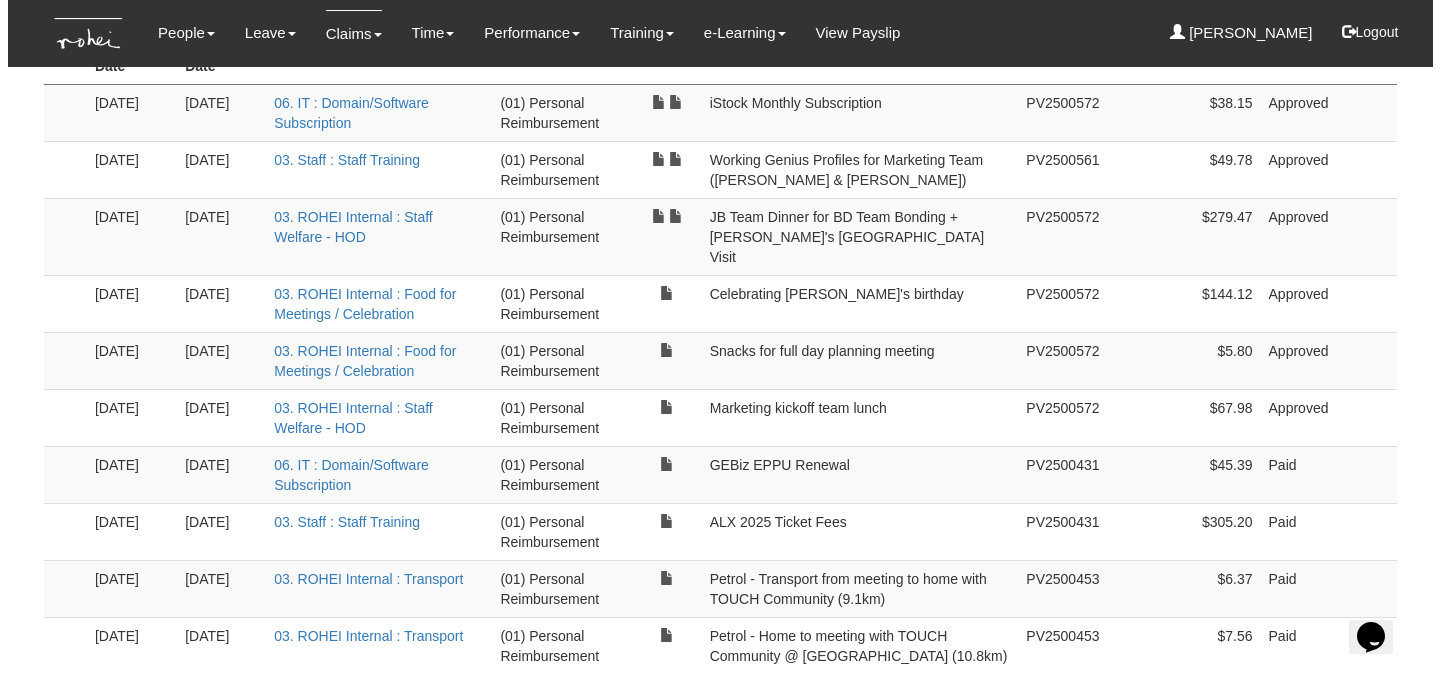 scroll, scrollTop: 0, scrollLeft: 0, axis: both 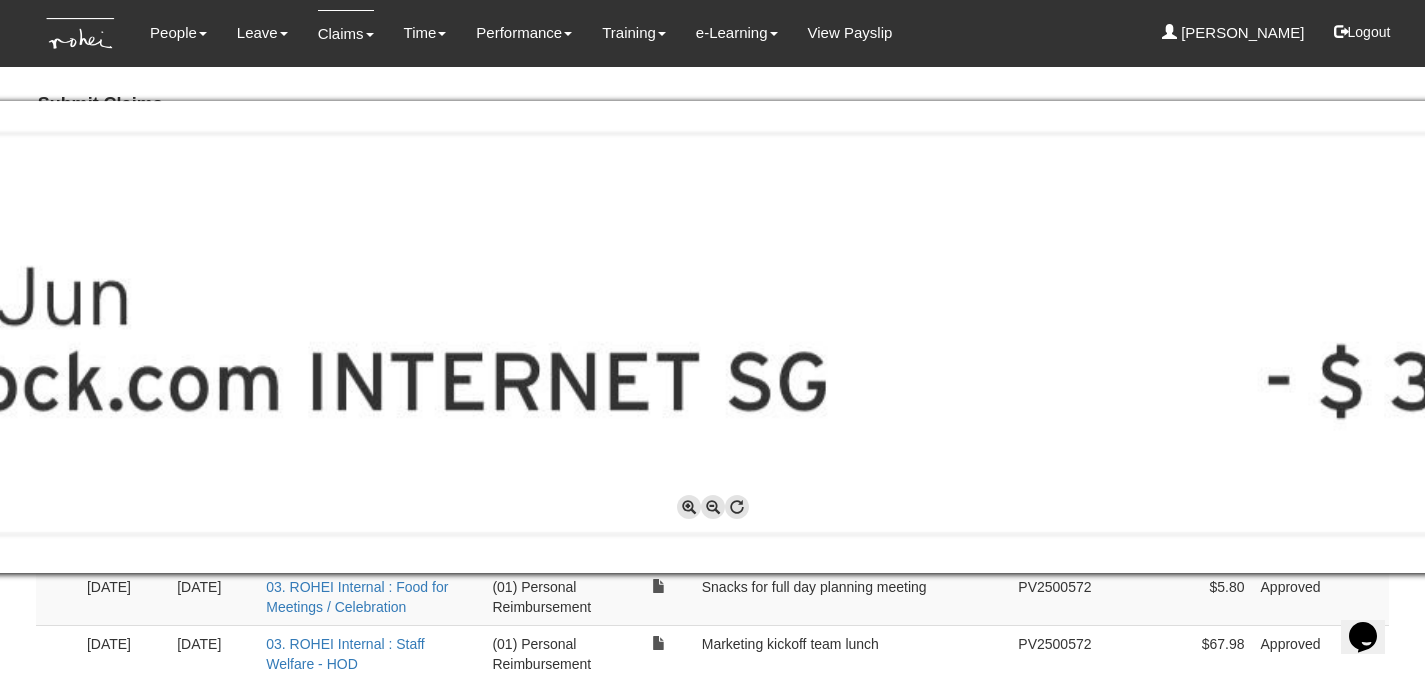 click at bounding box center [713, 507] 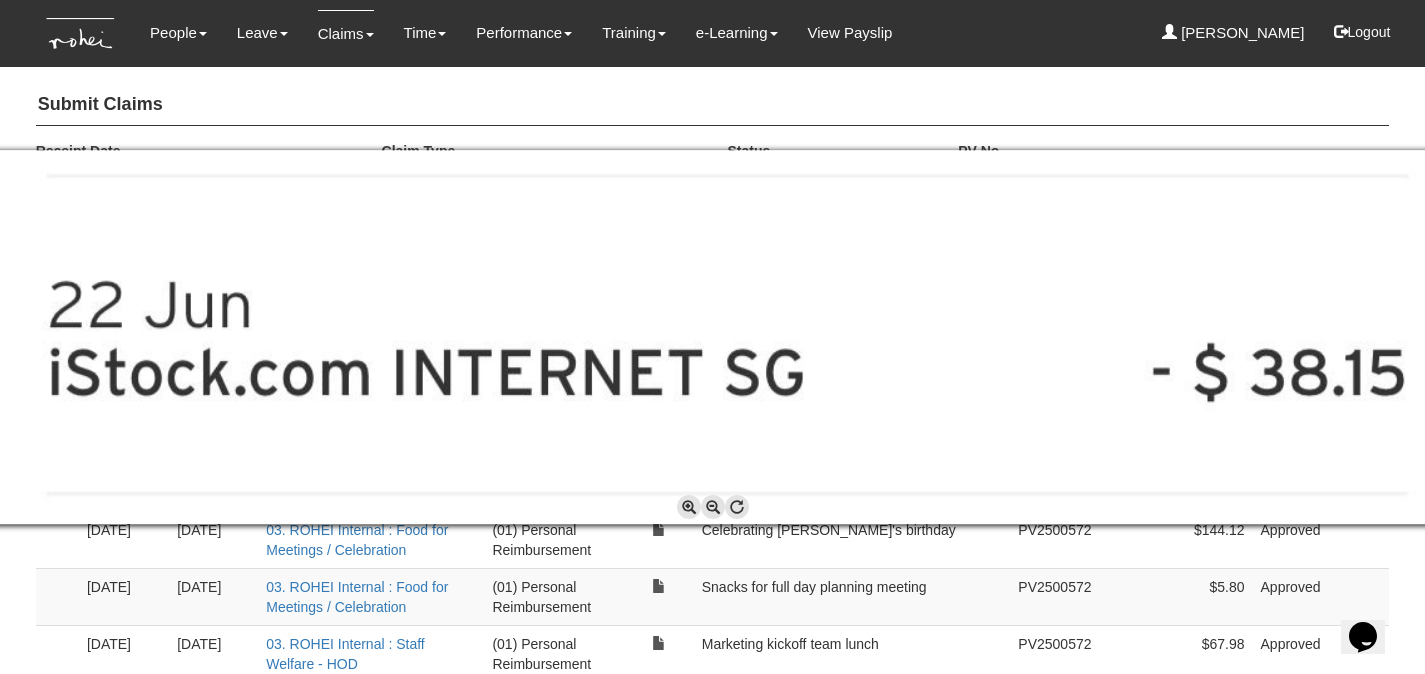 click at bounding box center (713, 507) 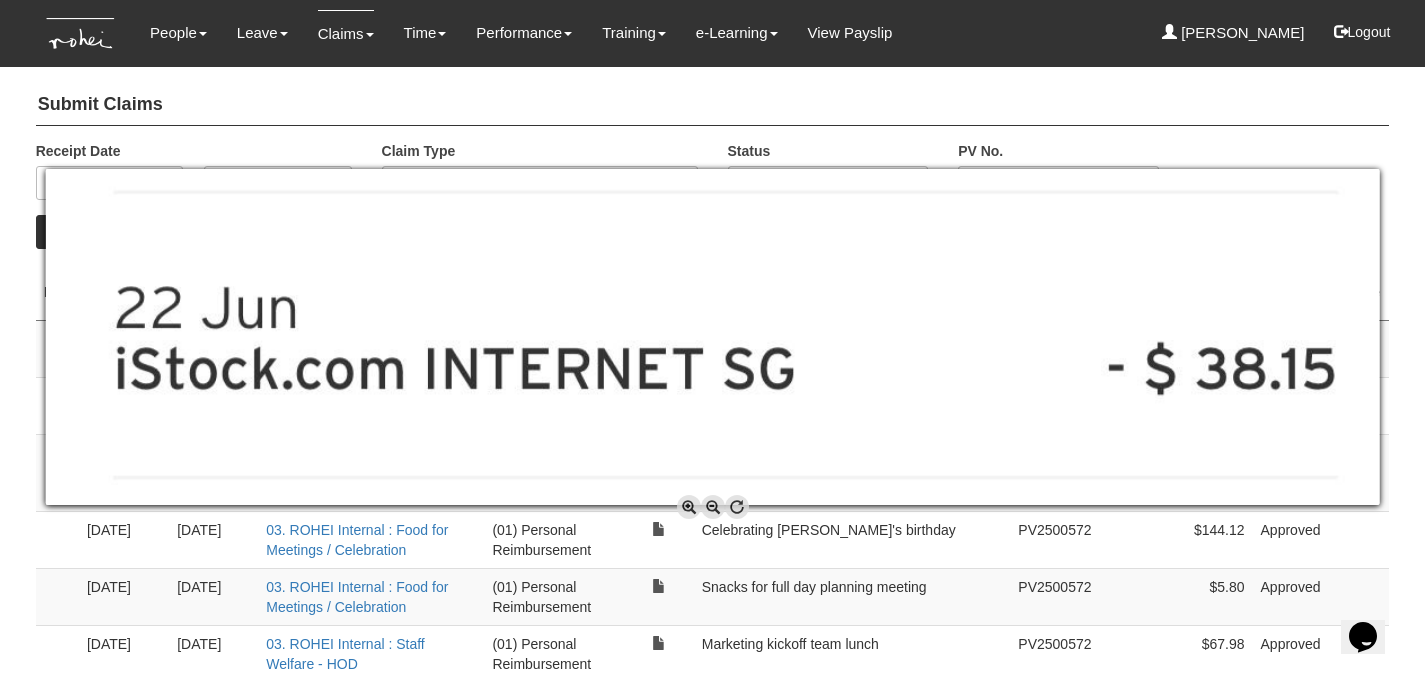 click at bounding box center [713, 507] 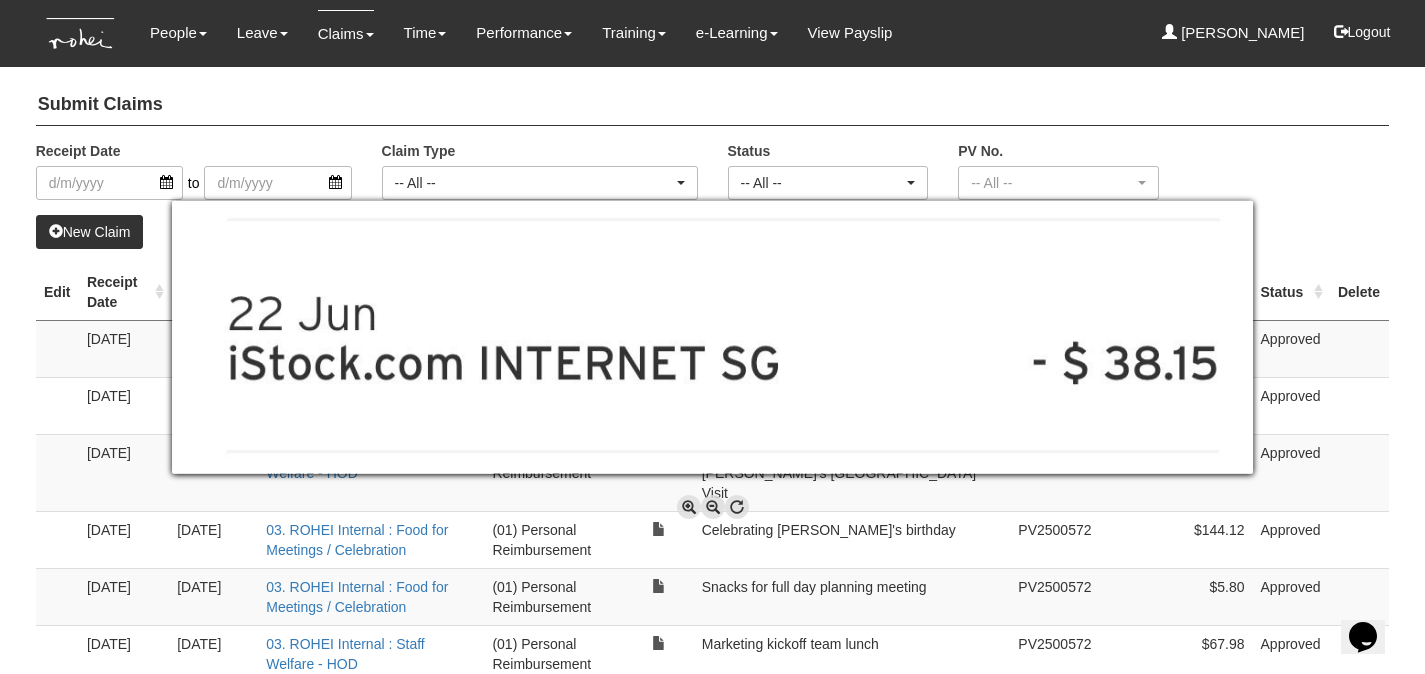 click at bounding box center (713, 507) 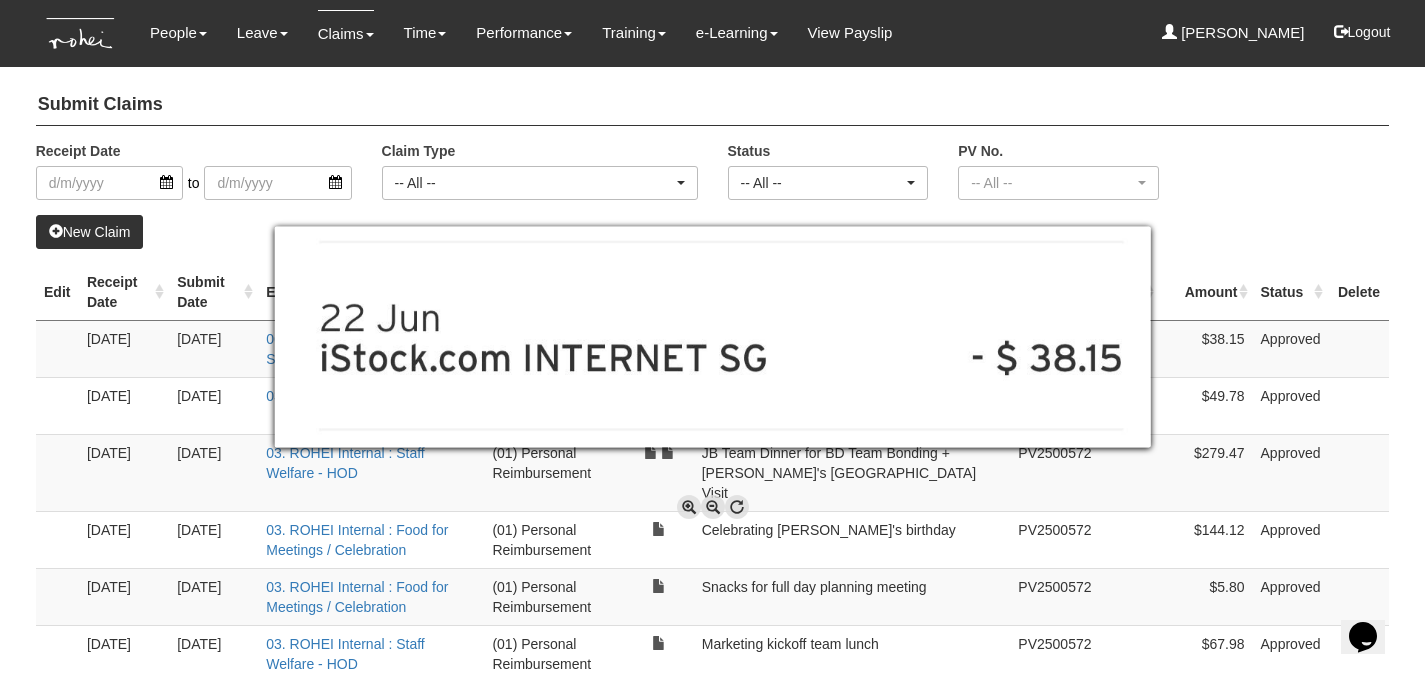click at bounding box center (713, 507) 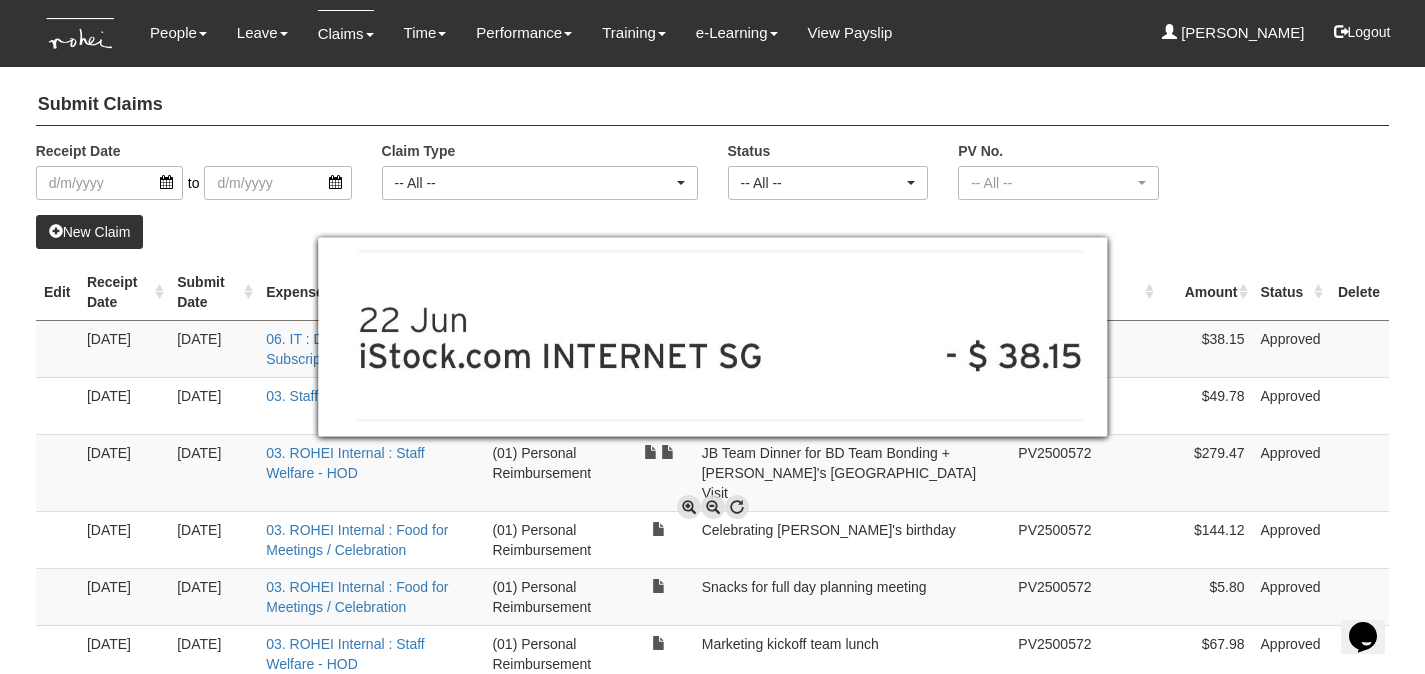 click at bounding box center [712, 337] 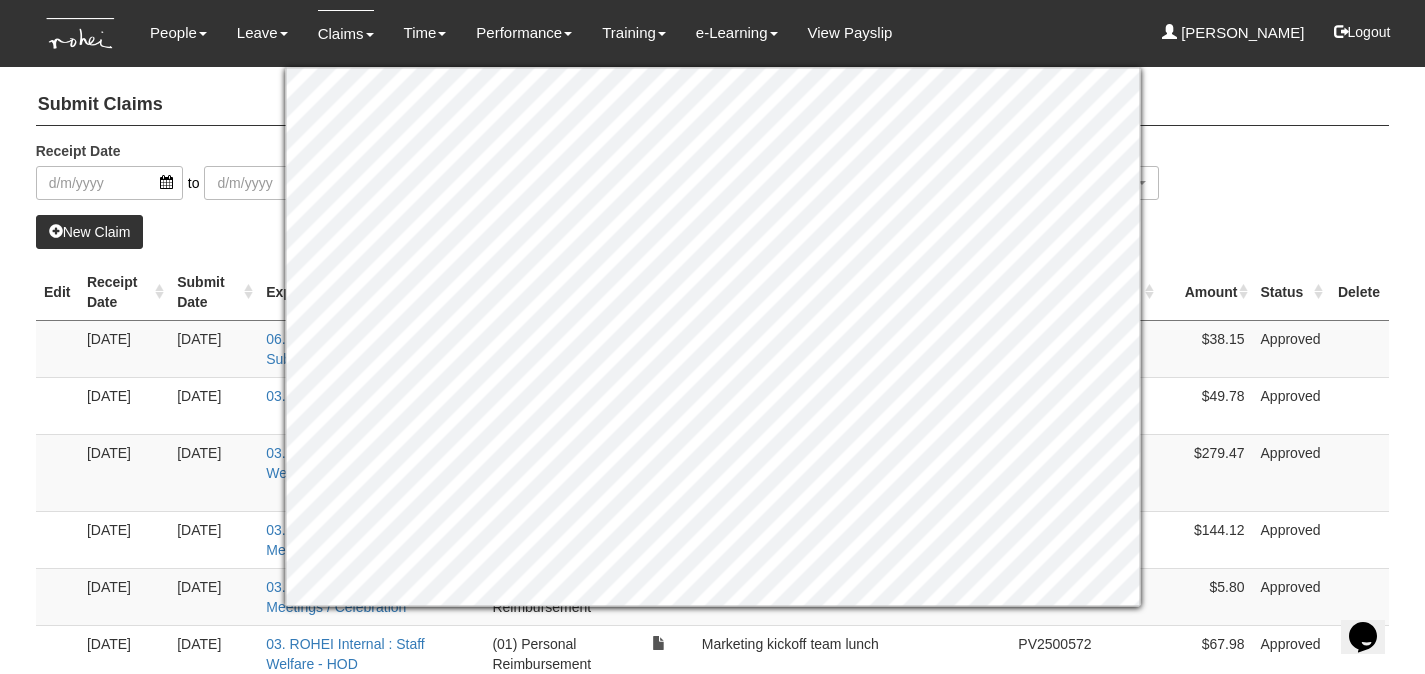 click on "Receipt Date
to
Claim Type
-- All --
(01) Personal Reimbursement
(02) Advance Disbursement
(03) Daniel's Credit Card
(04) Roy's Credit Card
(05) Eve's Credit Card
(06) Rachel's Credit Card
-- All --
Status
-- All --
Submitted
Approved
Verified
Returned
Paid
-- All --
PV No.
-- All --
PV2200230
PV2200392" at bounding box center (713, 178) 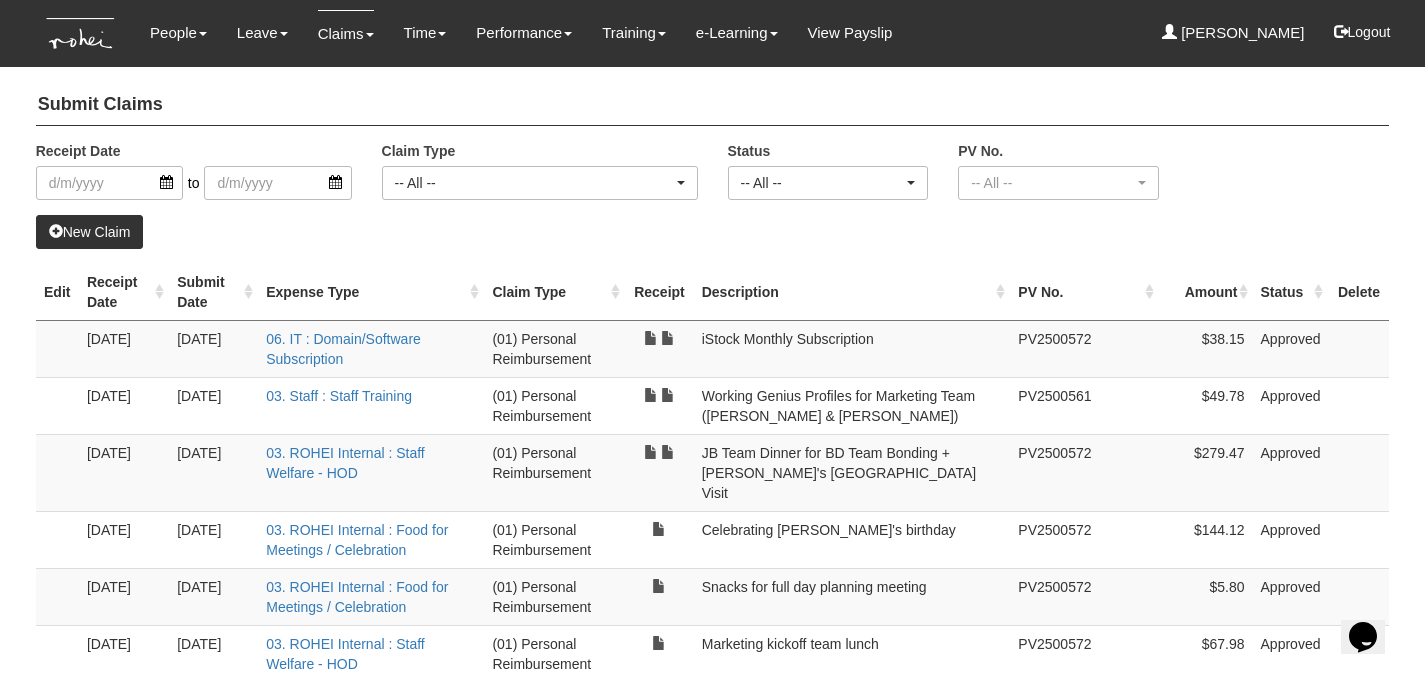 click on "New Claim" at bounding box center (90, 232) 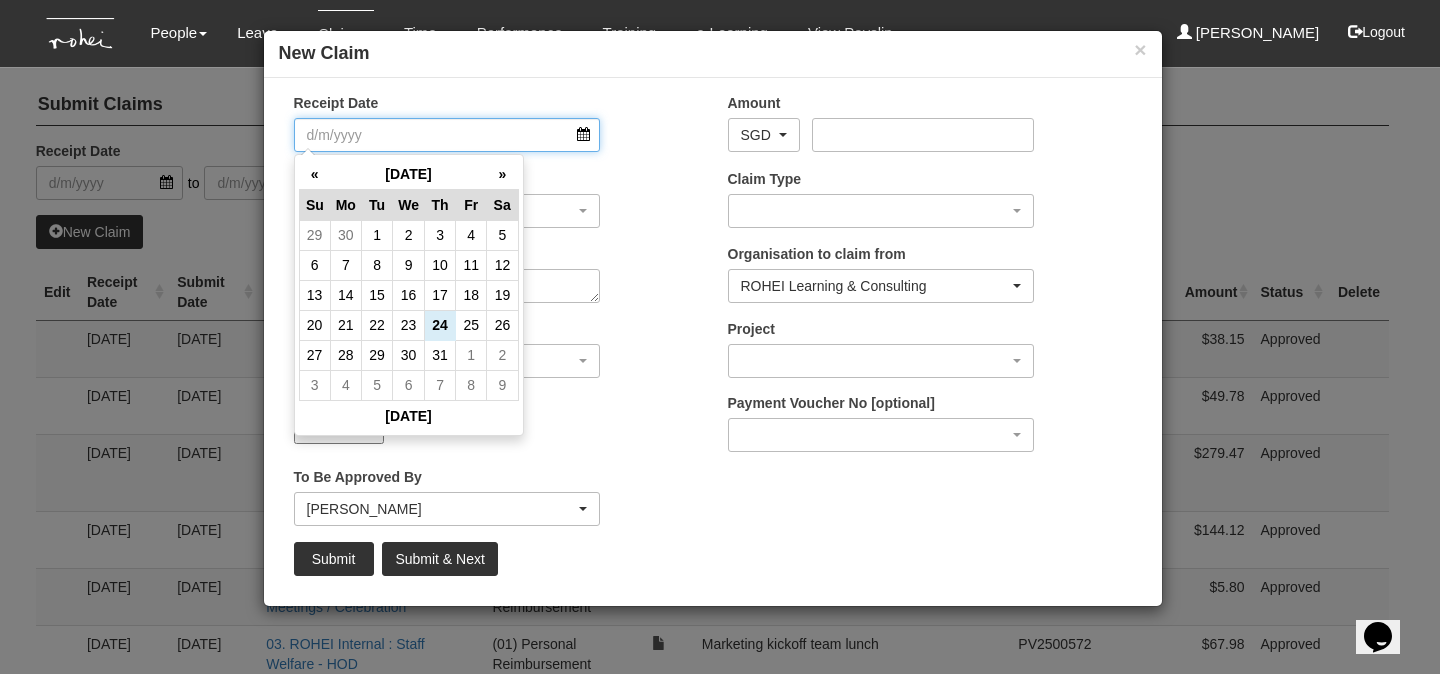 click on "Receipt Date" at bounding box center [447, 135] 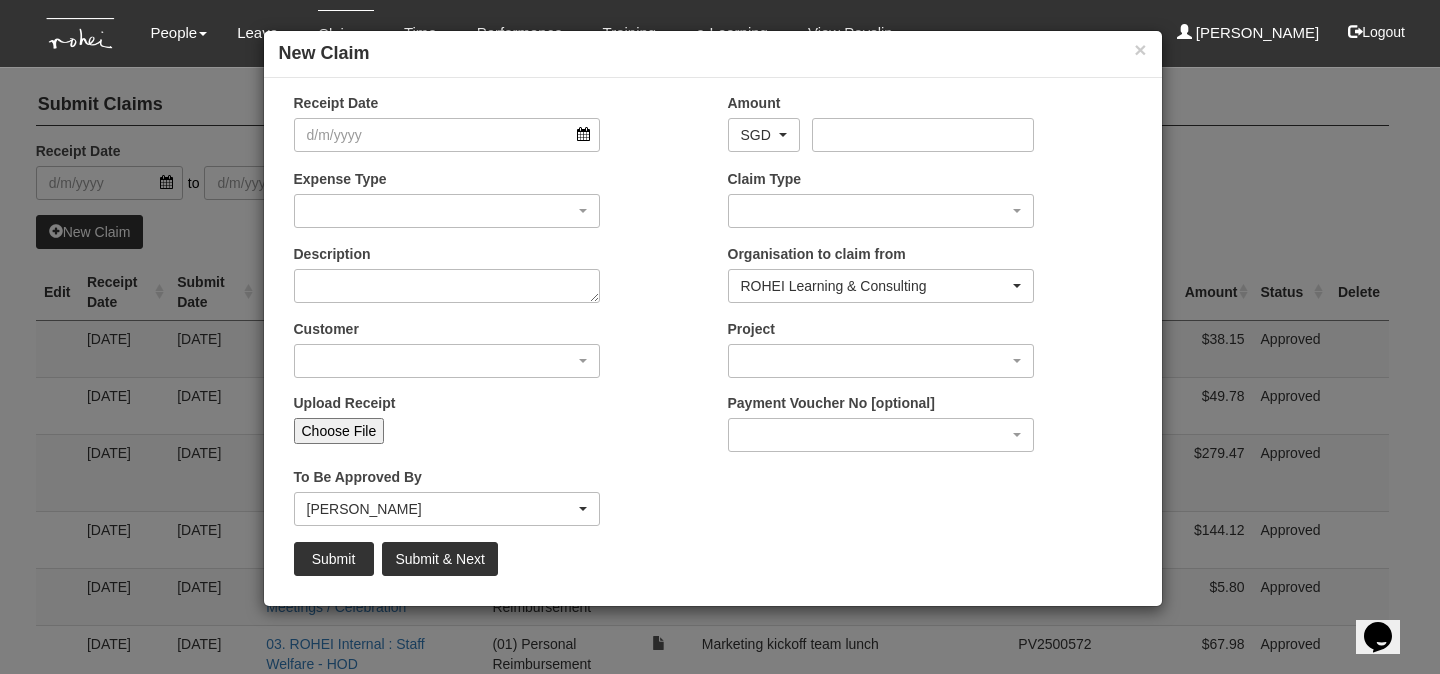 click on "To Be Approved By" at bounding box center [358, 477] 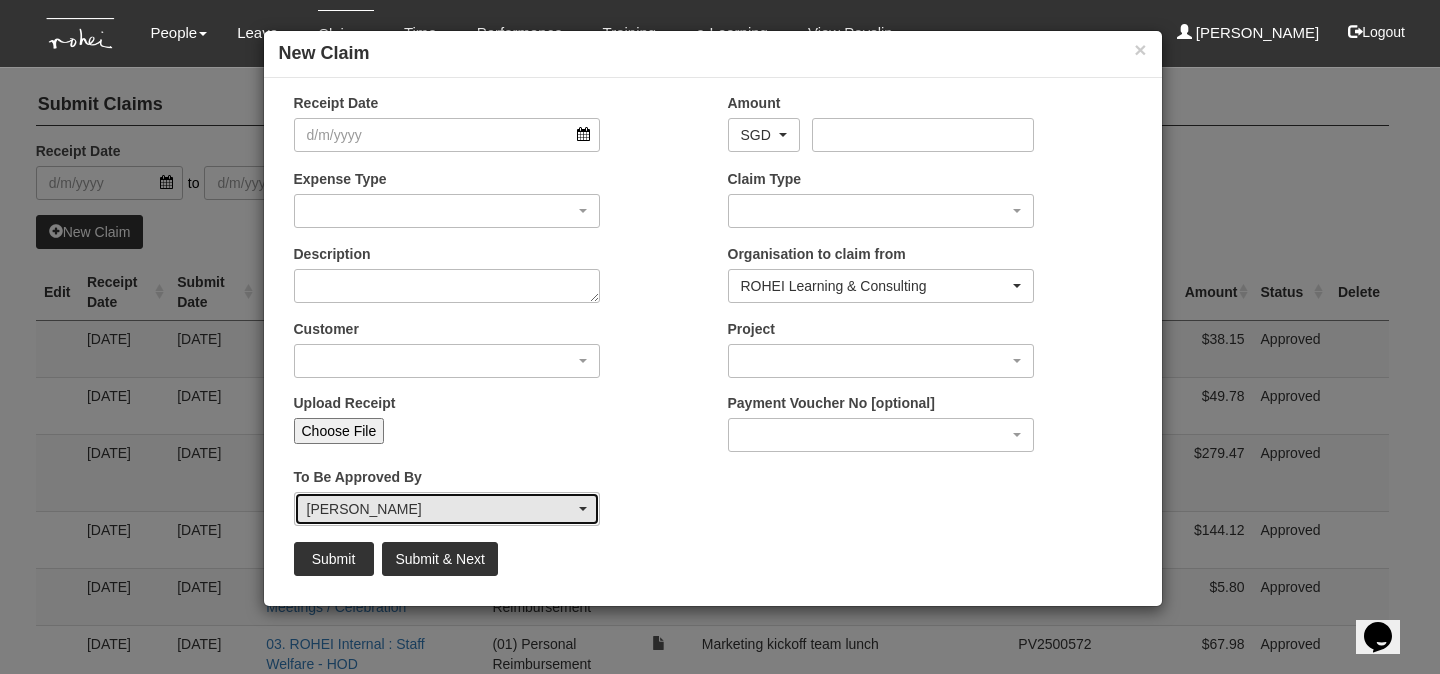 click on "_Staff Gracie
Abel Tan
Aline Eustaquio Low
Amanda Ho
Claribel Abadilla
Czarina Marifosque
Daniel Low
Denise Aragon
Denise Tan
Erika Mok
Evelyn Lim
Grace Lim
Joel Mok
Joshua Tan
Maoi De Leon
Praise Mok
Rachel Ong
Royston Choo
Sanjiv Ashley
Shuhui Lee
Wen-Wei Chiang" at bounding box center (447, 509) 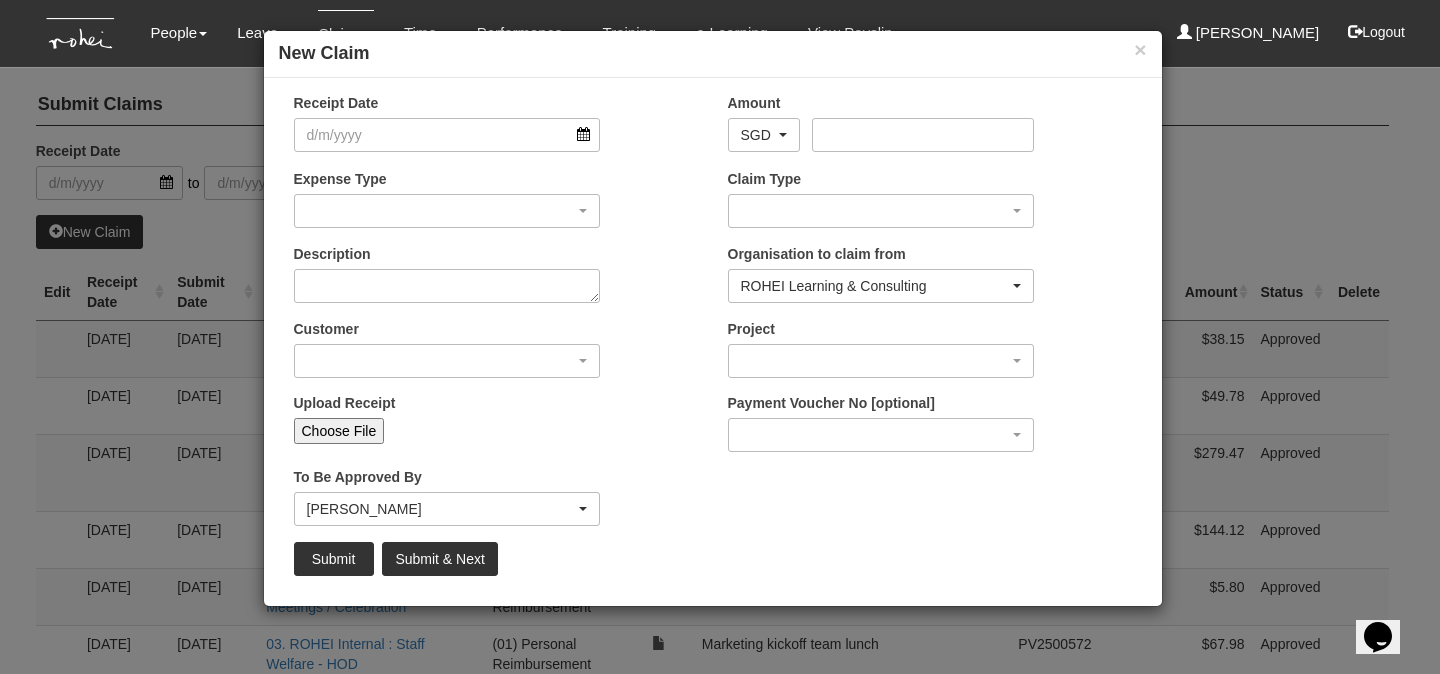 click on "Choose File" at bounding box center [339, 431] 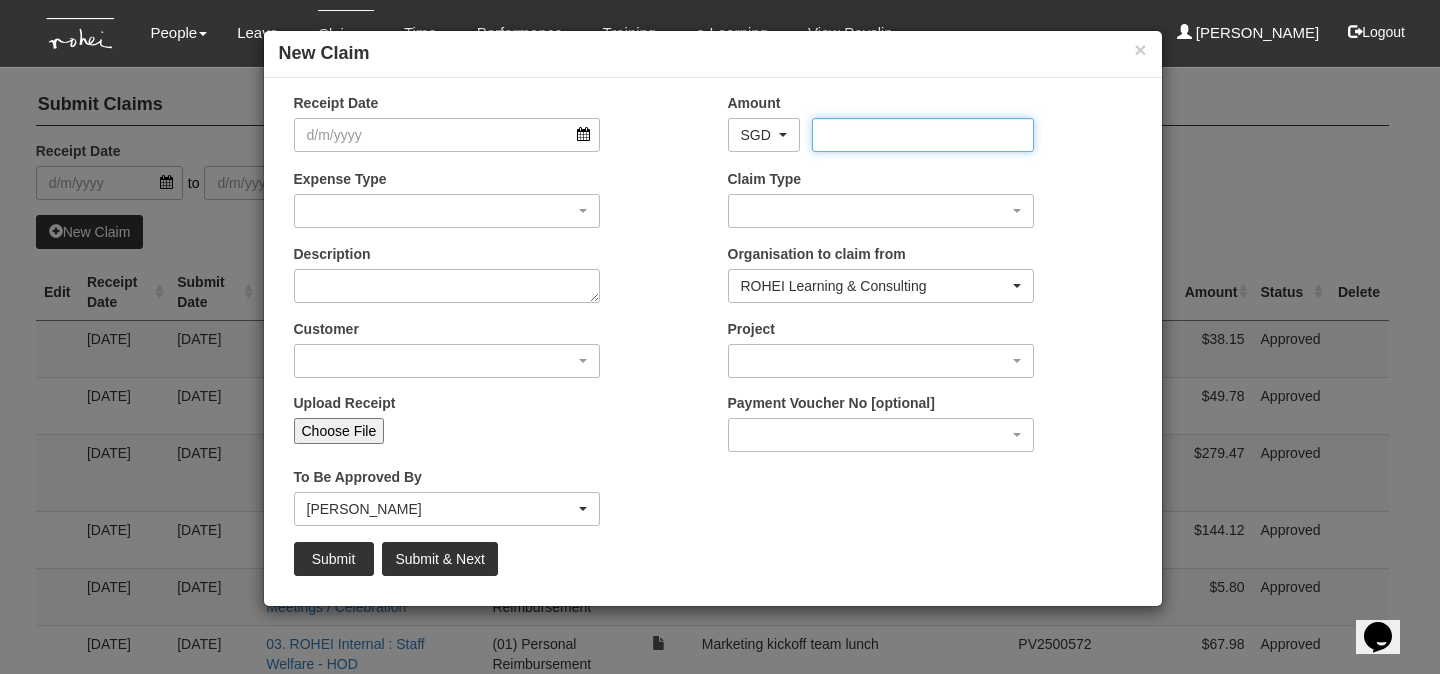 click on "Amount" at bounding box center [923, 135] 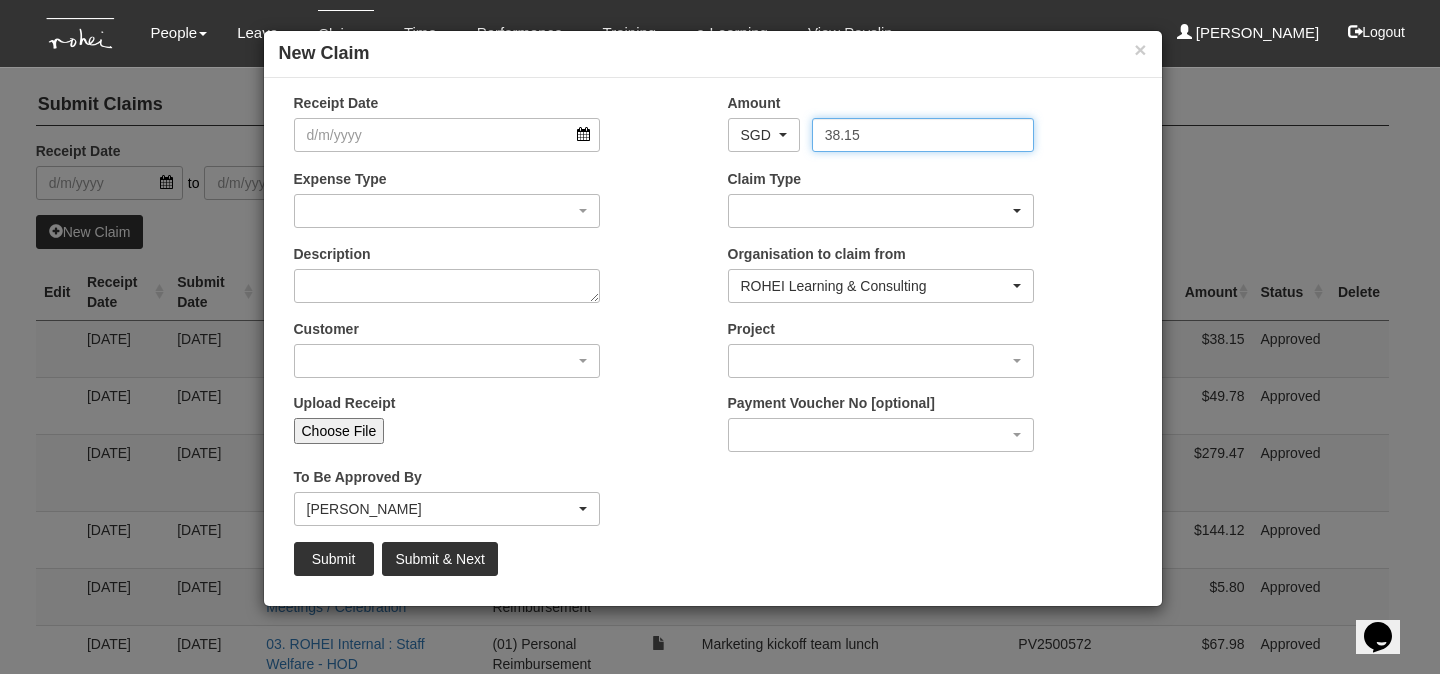 type on "38.15" 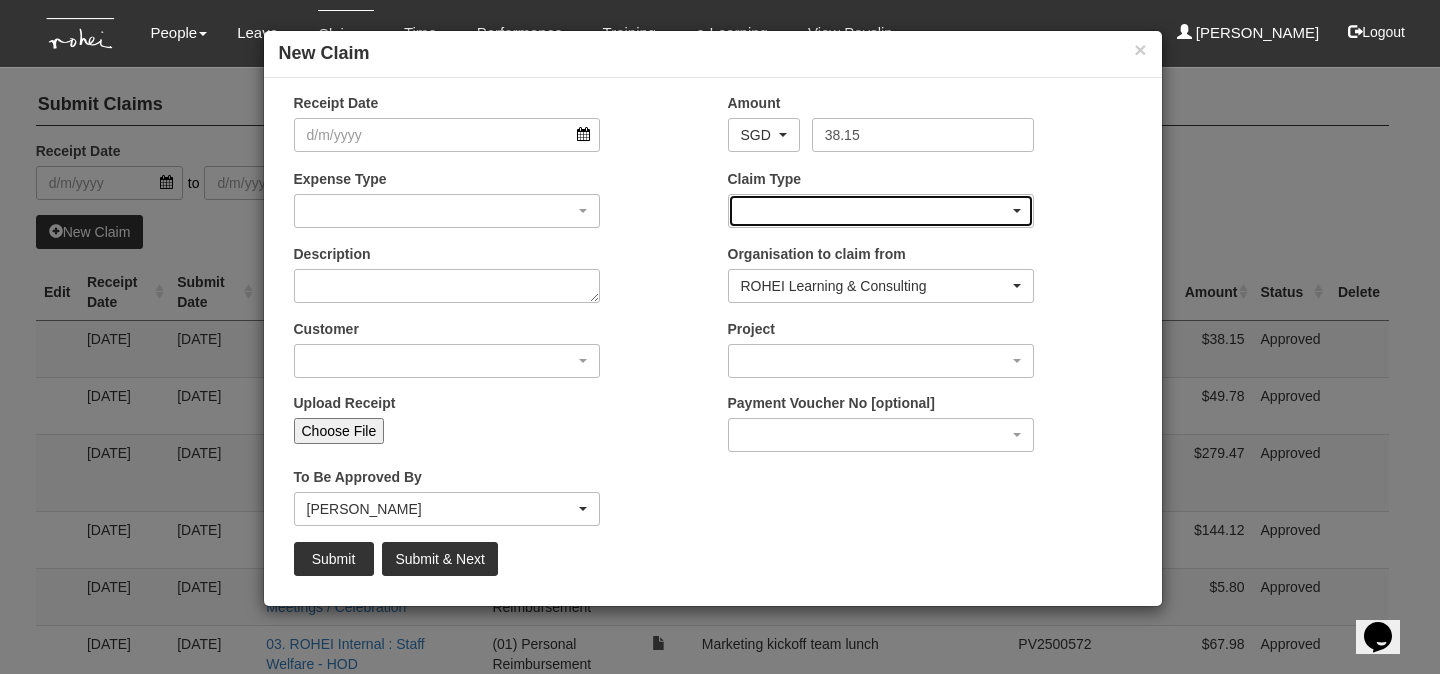 click at bounding box center (881, 211) 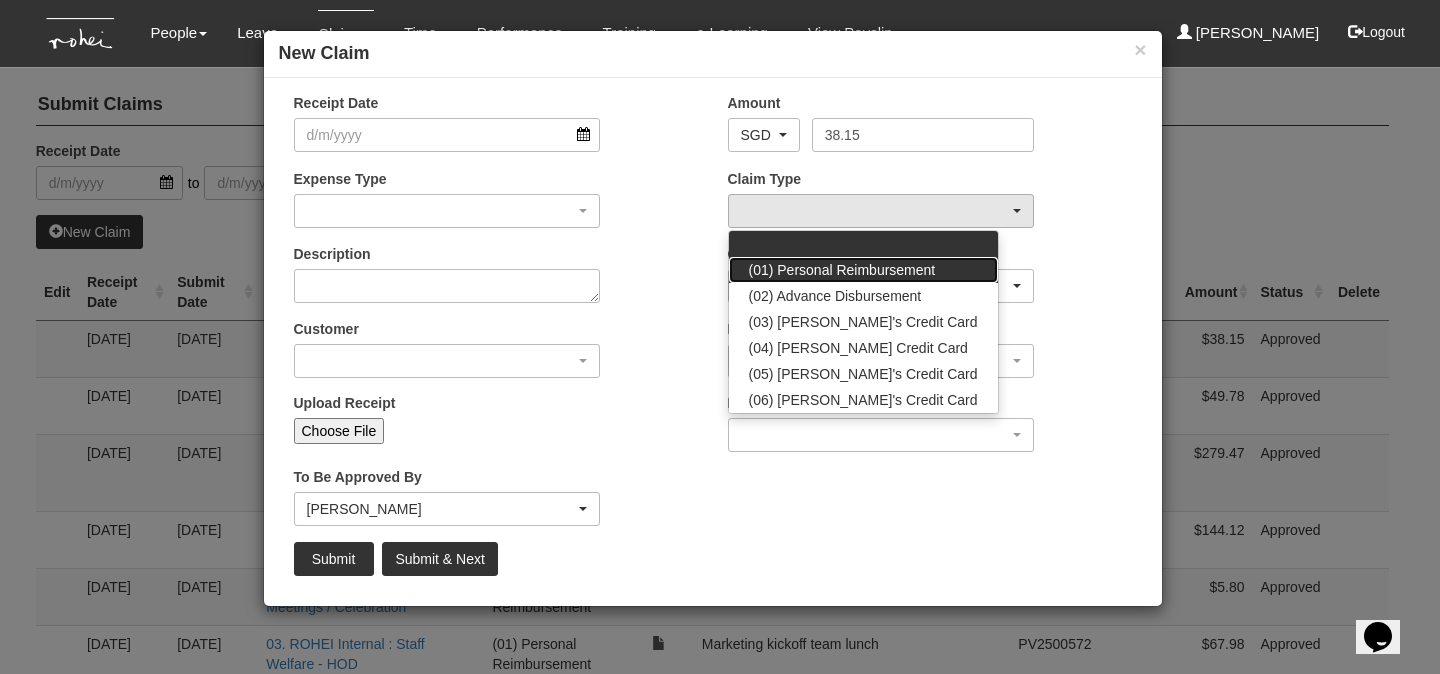 click on "(01) Personal Reimbursement" at bounding box center (842, 270) 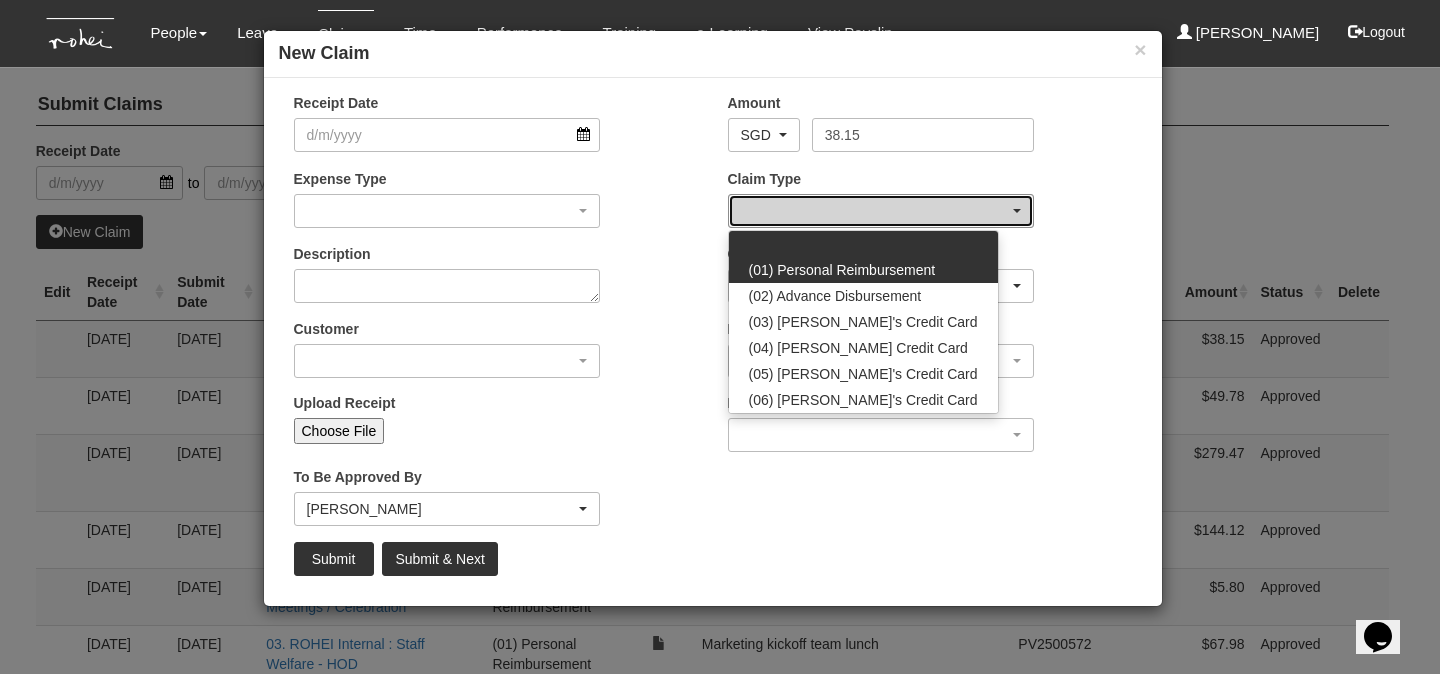 select on "14" 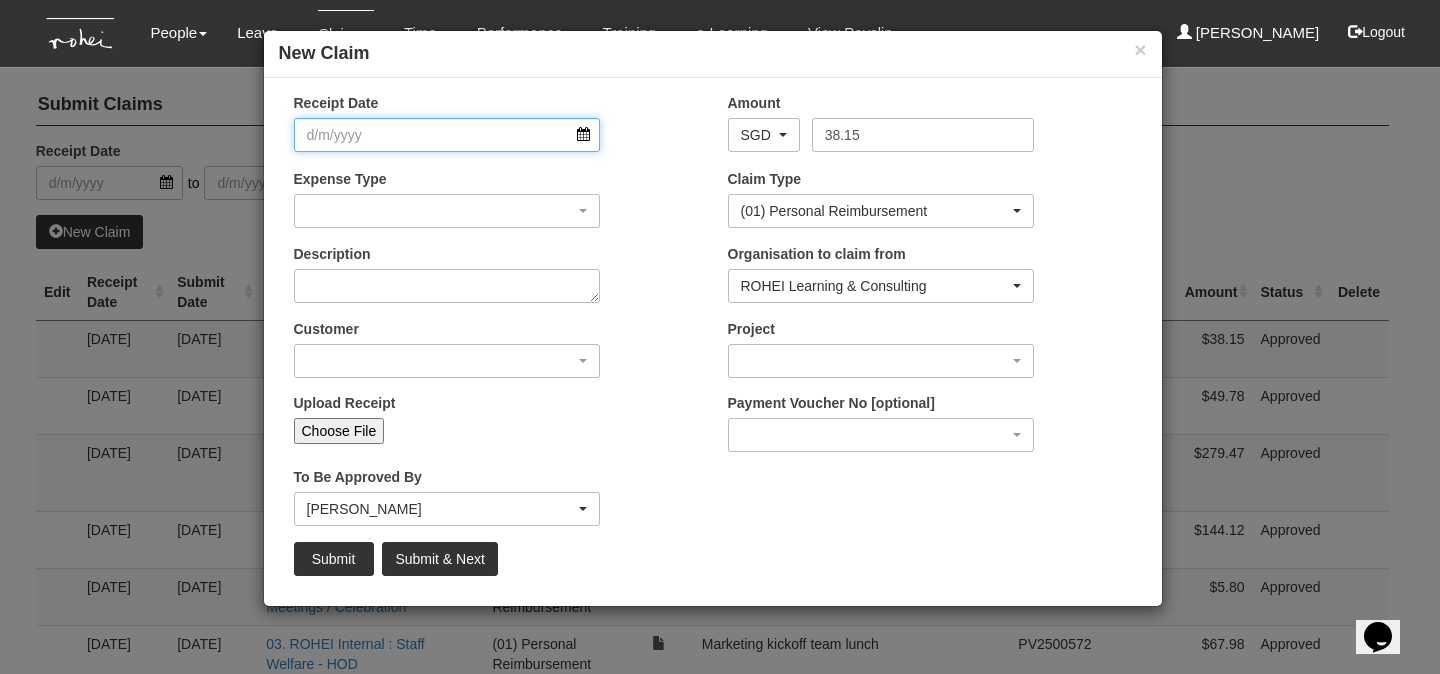 click on "Receipt Date" at bounding box center [447, 135] 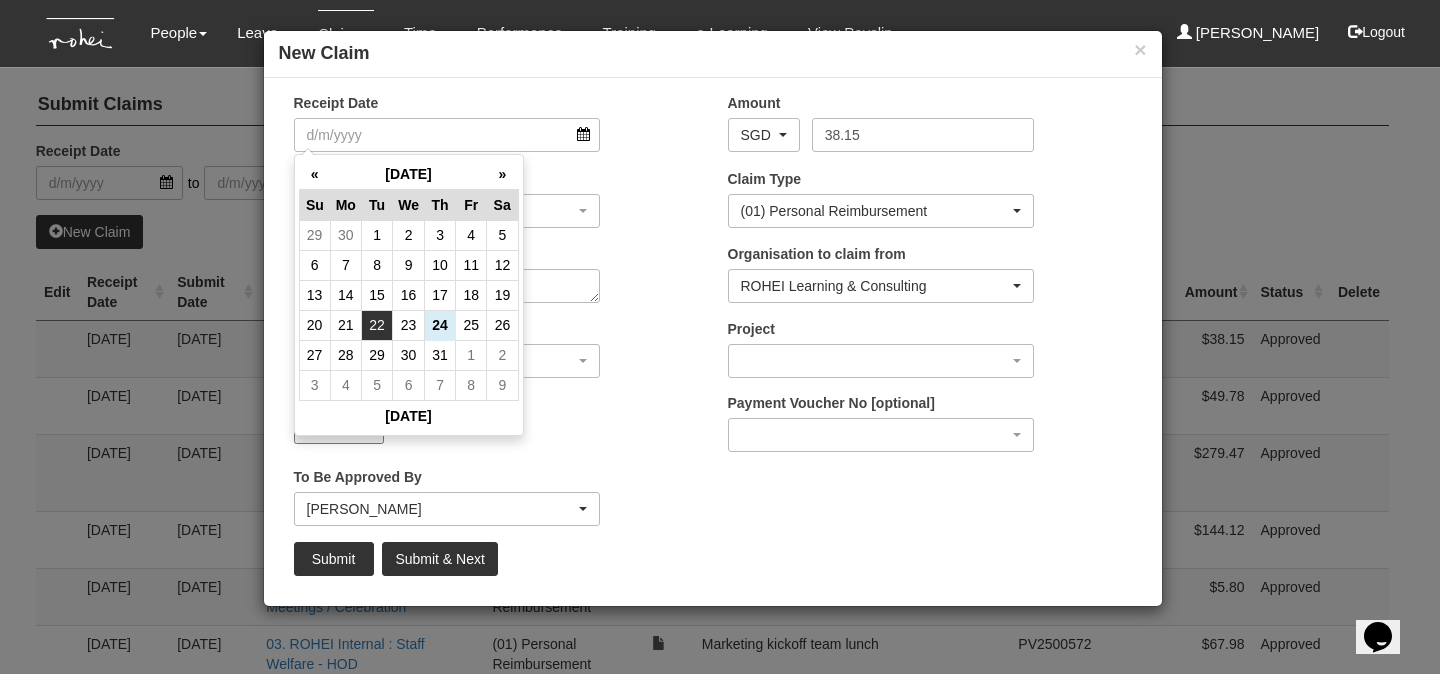 click on "22" at bounding box center (377, 325) 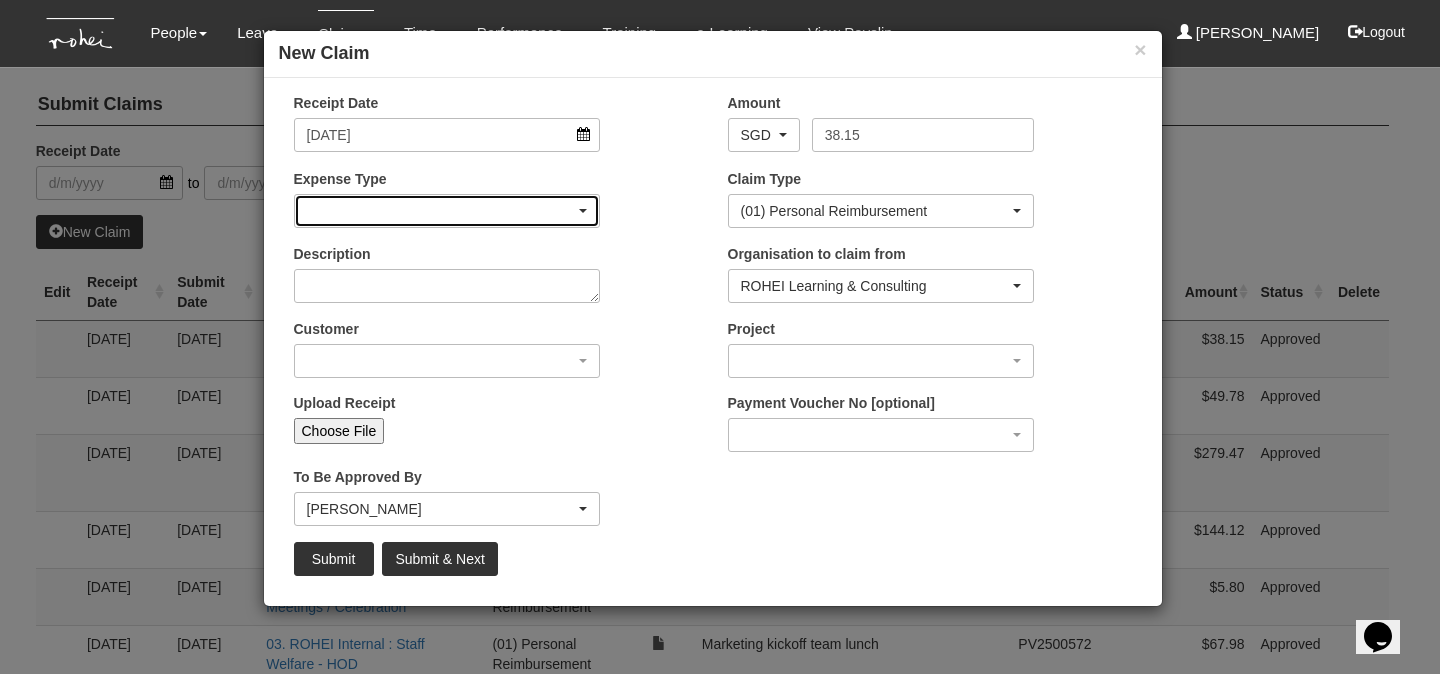 click at bounding box center [447, 211] 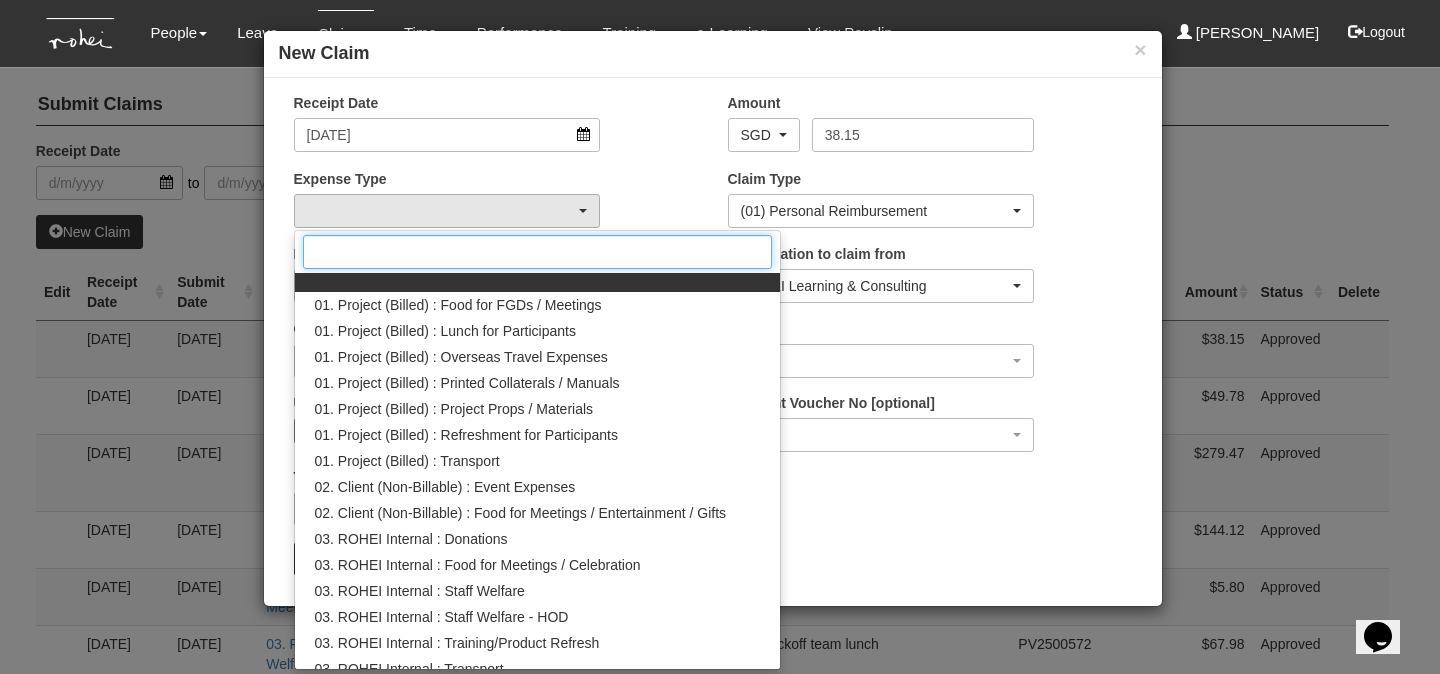 scroll, scrollTop: 0, scrollLeft: 0, axis: both 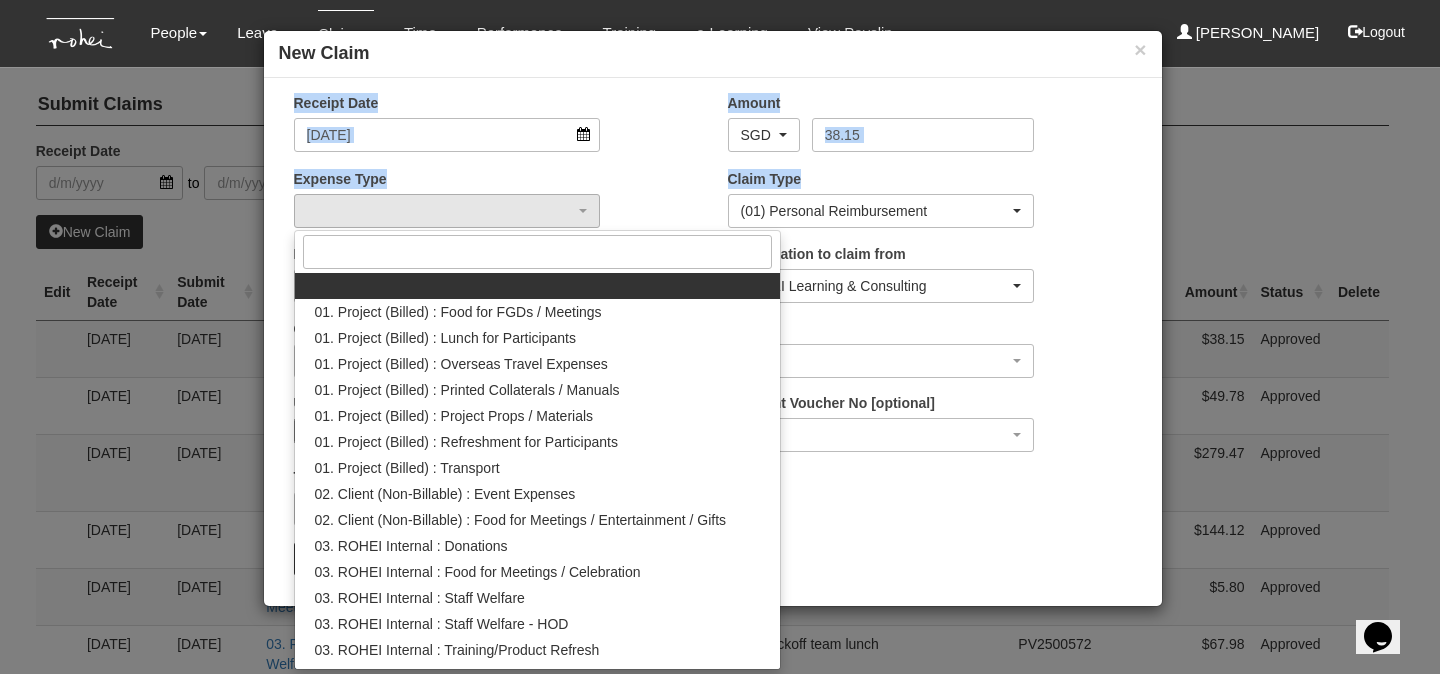 drag, startPoint x: 766, startPoint y: 54, endPoint x: 948, endPoint y: 193, distance: 229.00873 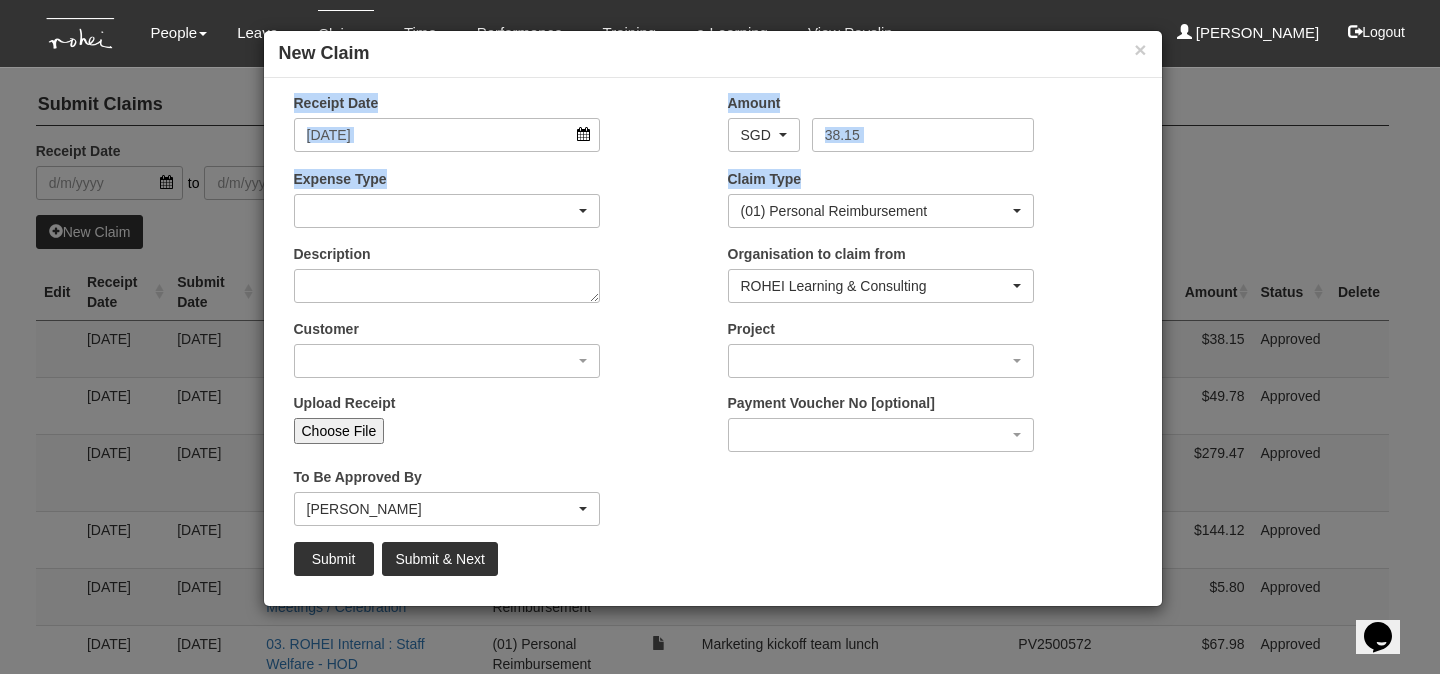click at bounding box center (447, 211) 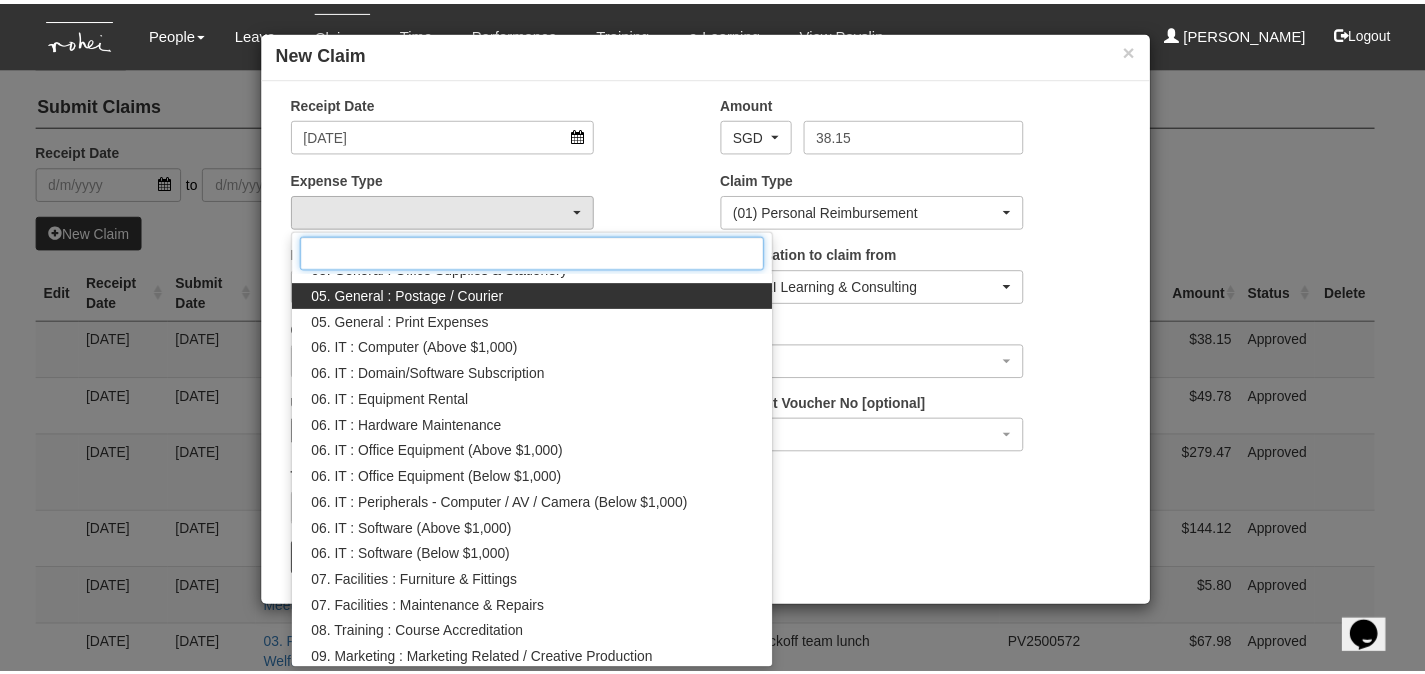 scroll, scrollTop: 747, scrollLeft: 0, axis: vertical 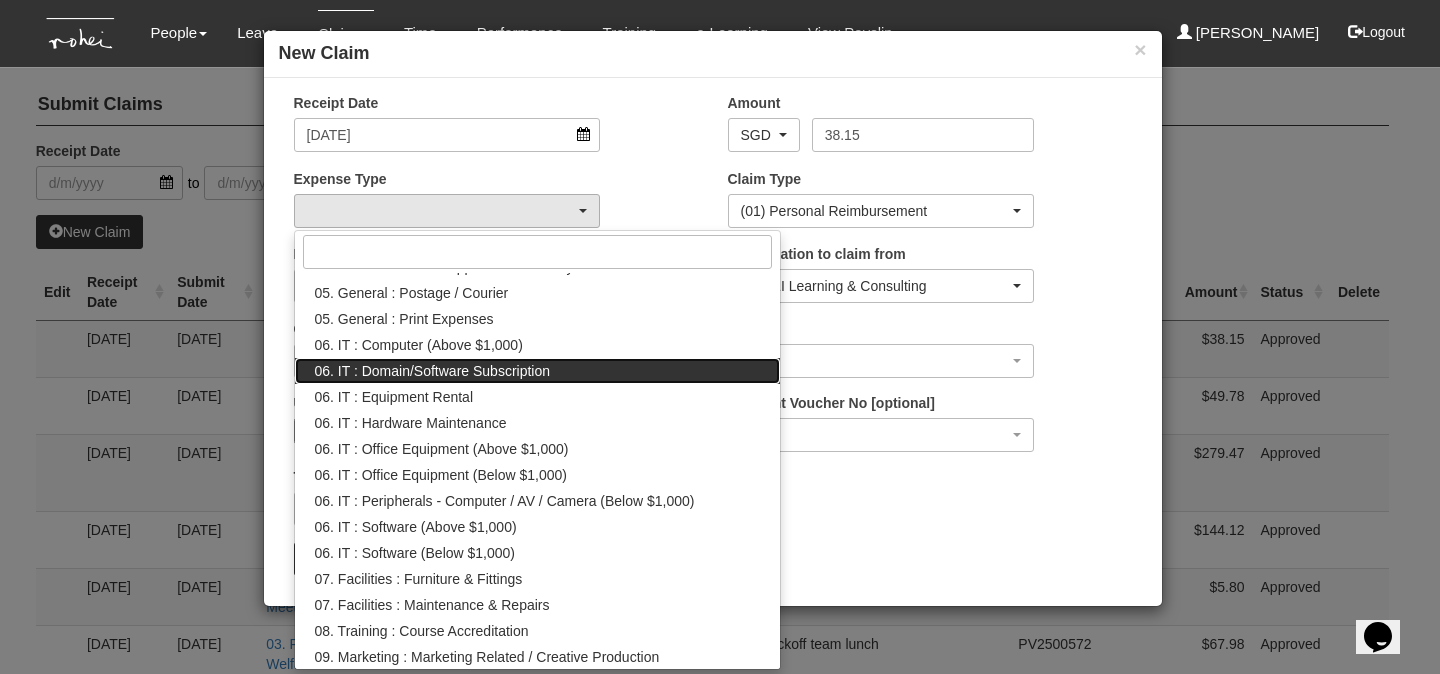 click on "06. IT : Domain/Software Subscription" at bounding box center (433, 371) 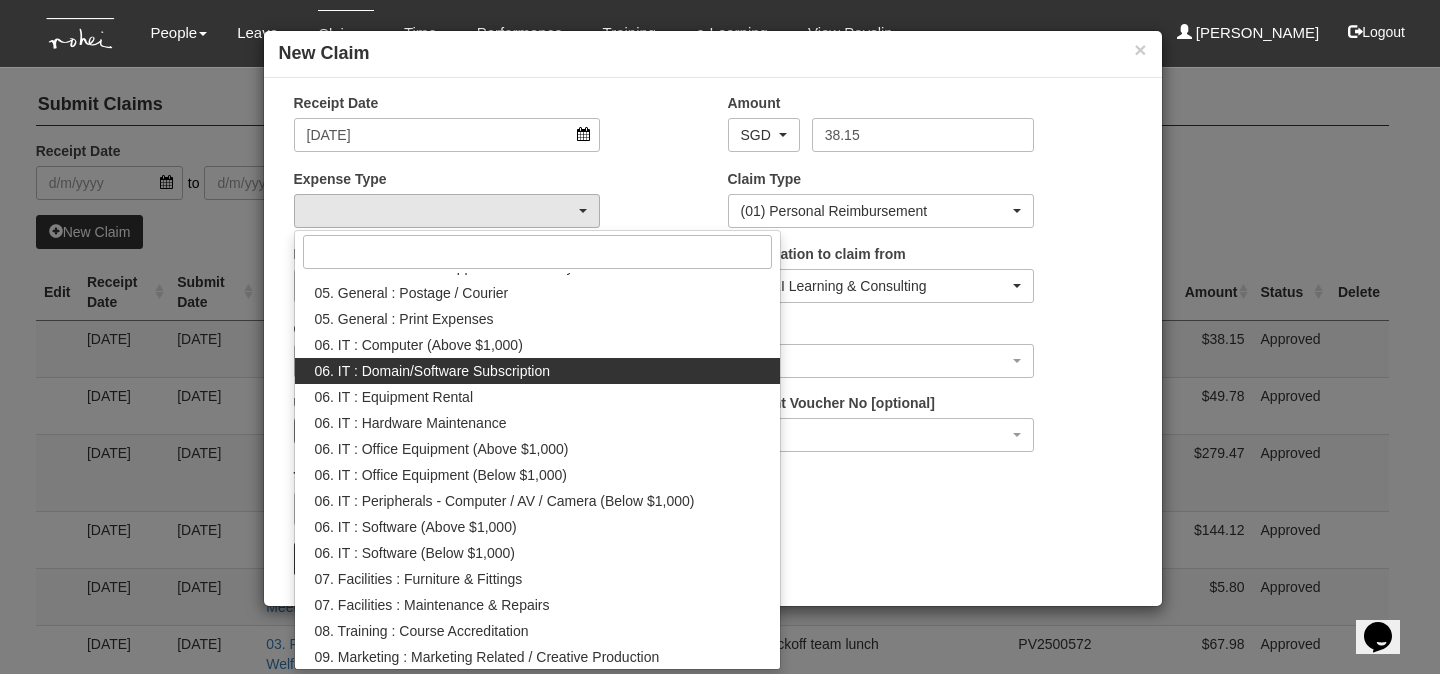 select on "180" 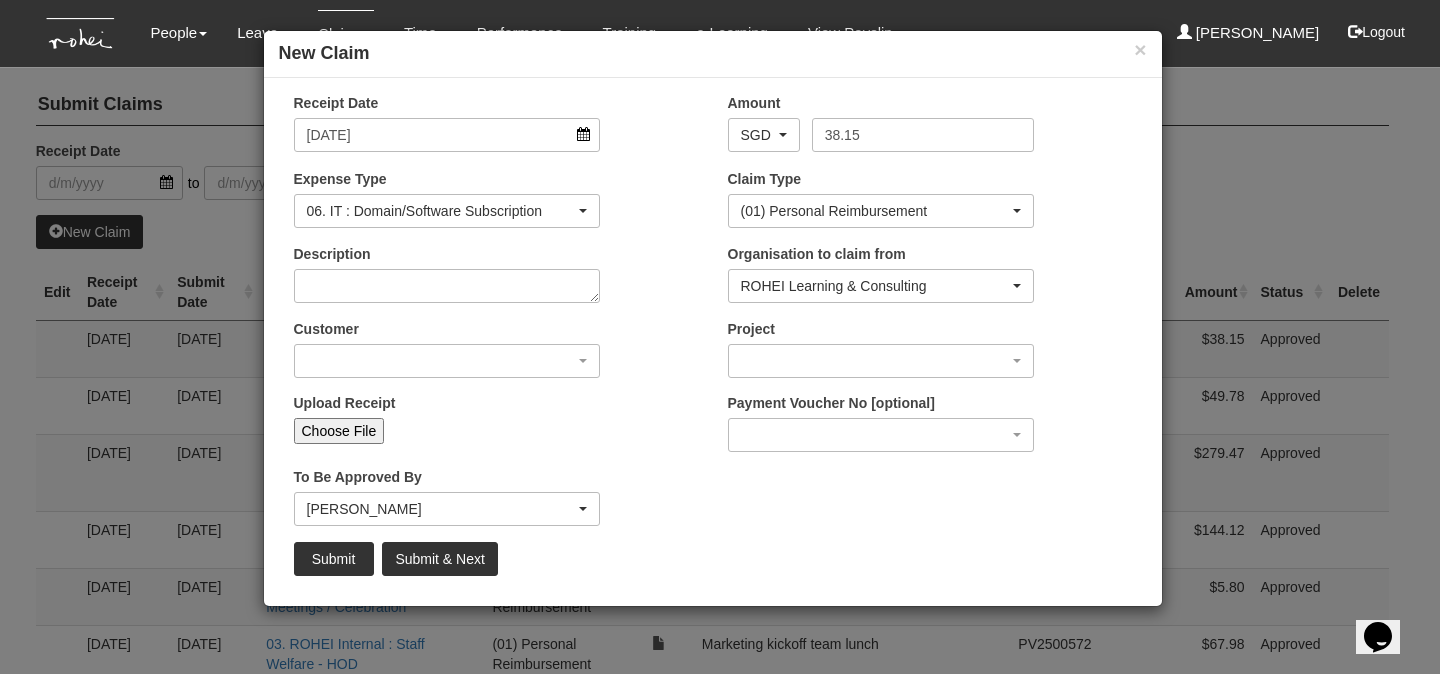 click on "Description" at bounding box center (496, 281) 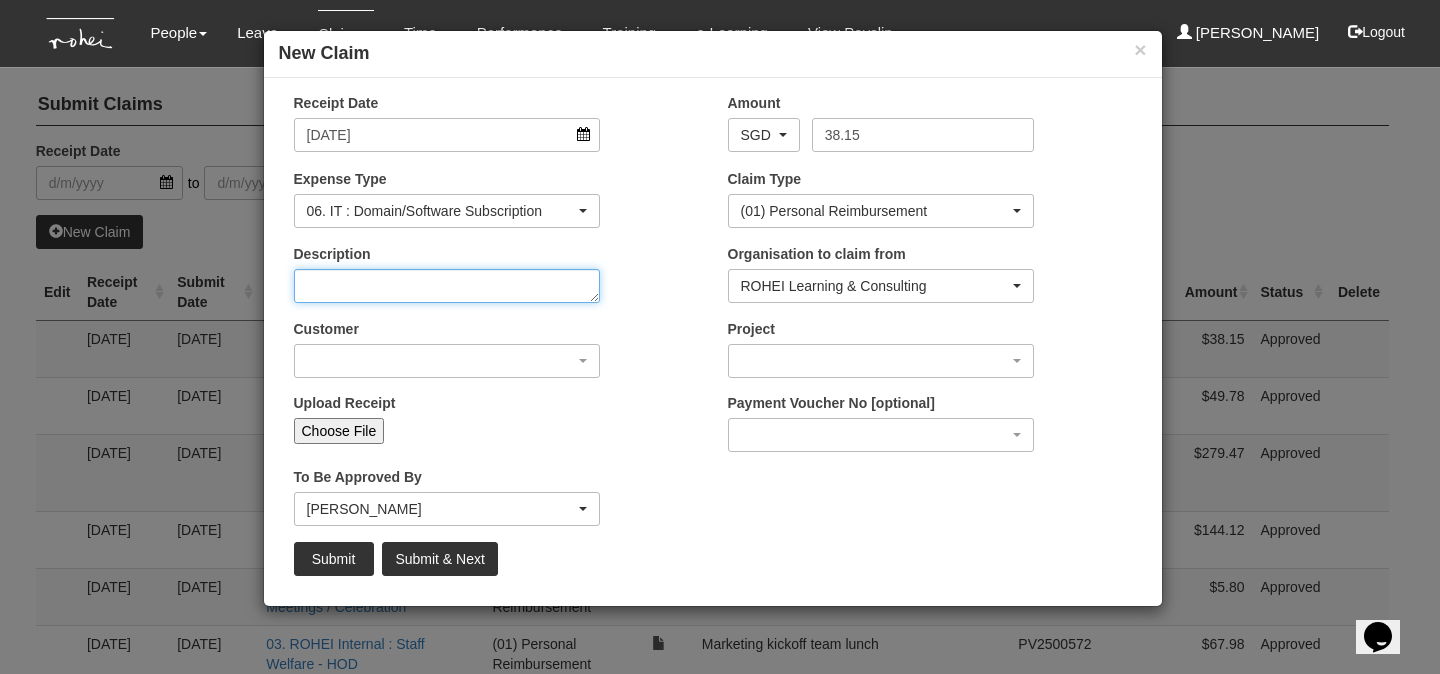click on "Description" at bounding box center [447, 286] 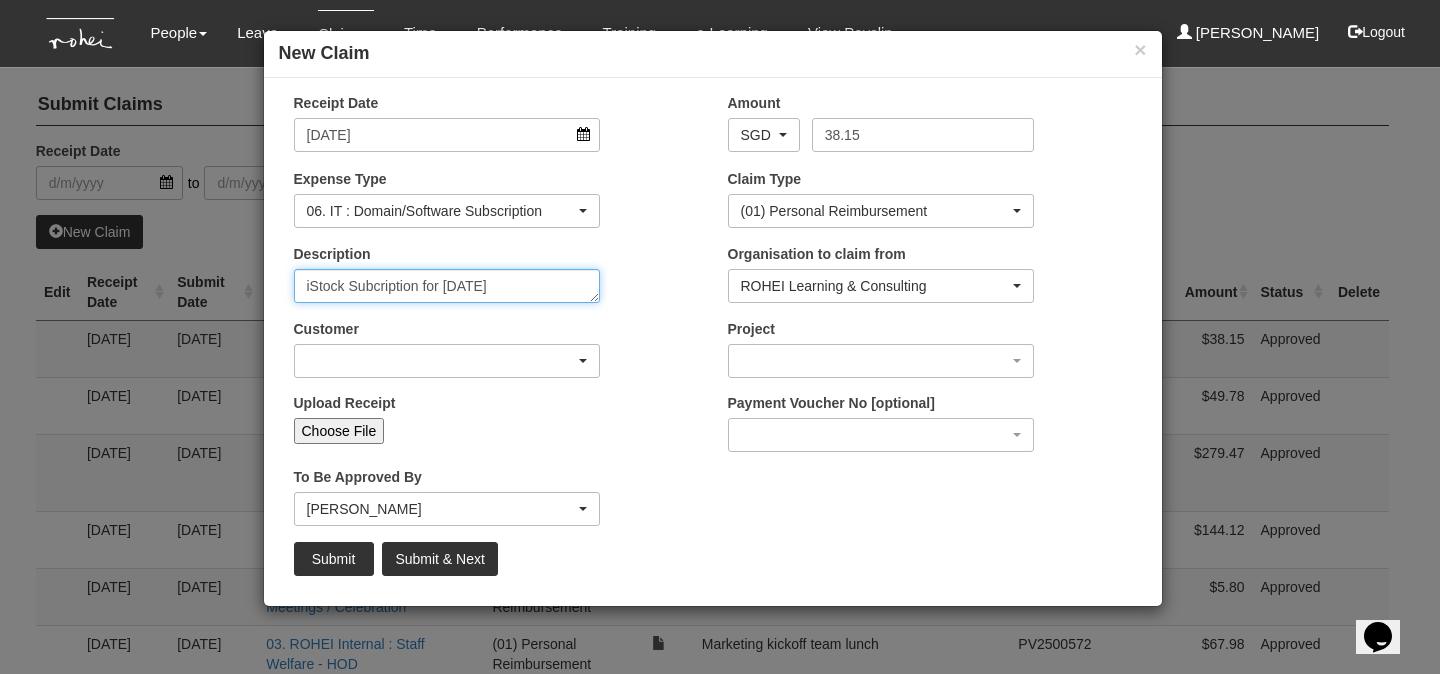 type on "iStock Subcription for Jul 2025" 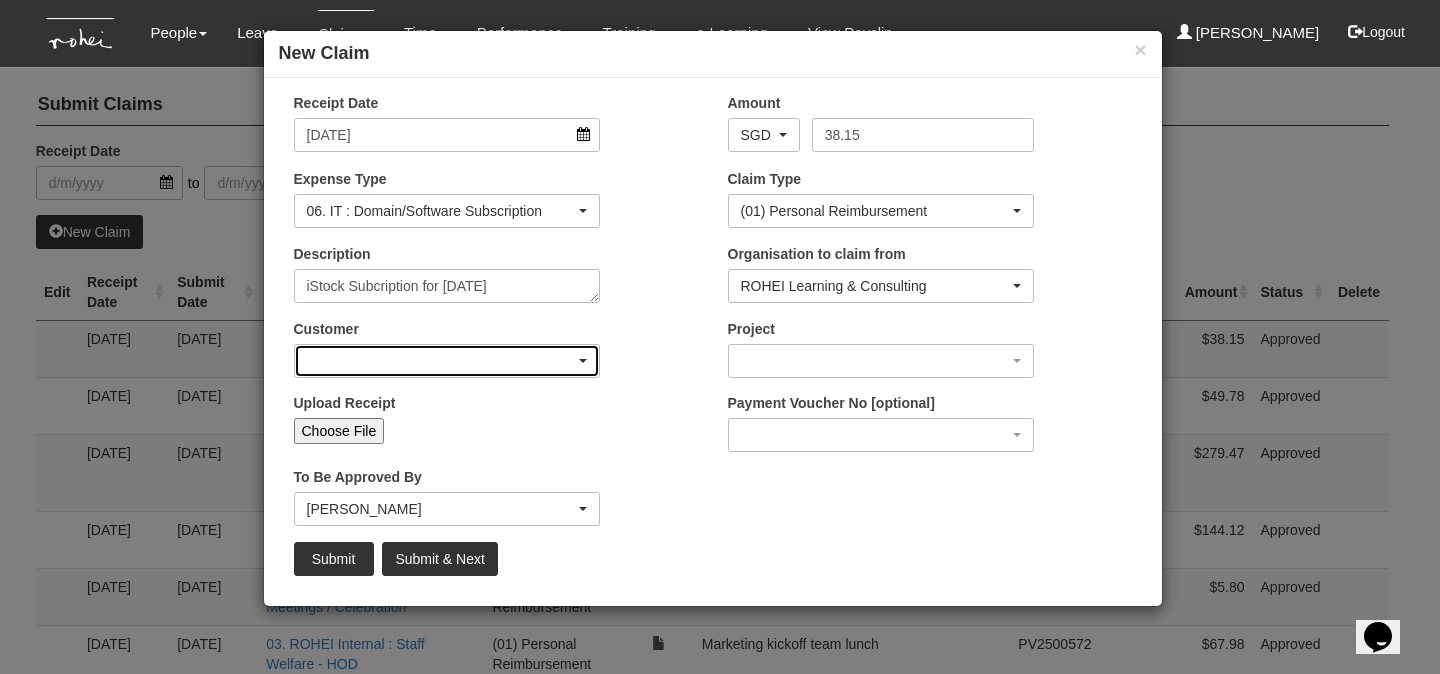 click at bounding box center [447, 361] 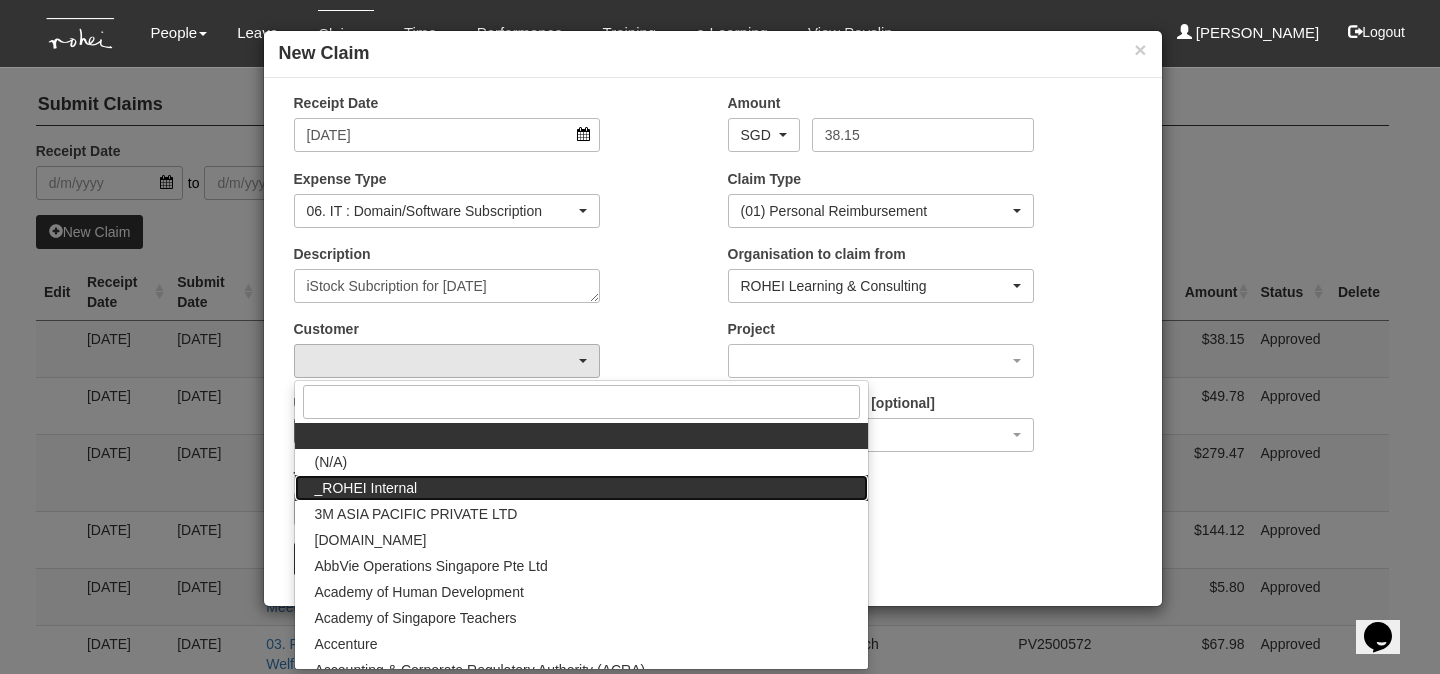 click on "_ROHEI Internal" at bounding box center (581, 488) 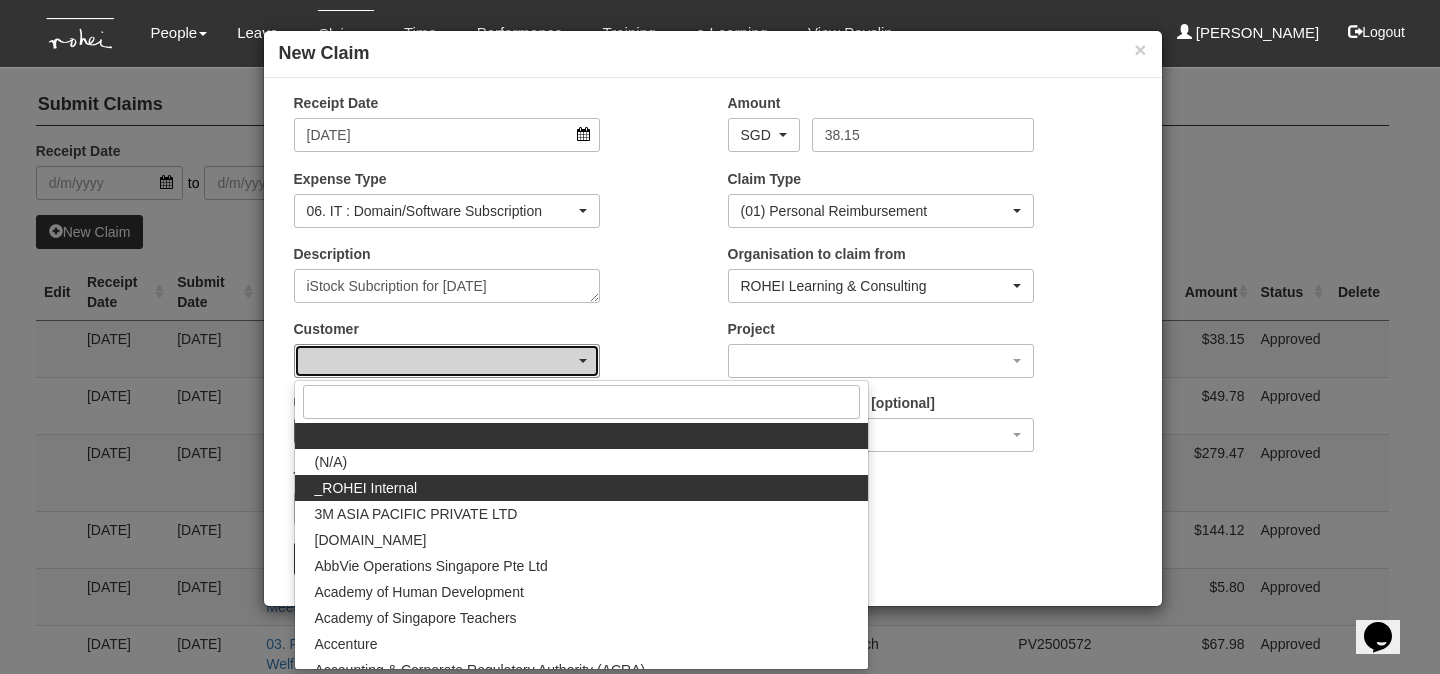select on "397" 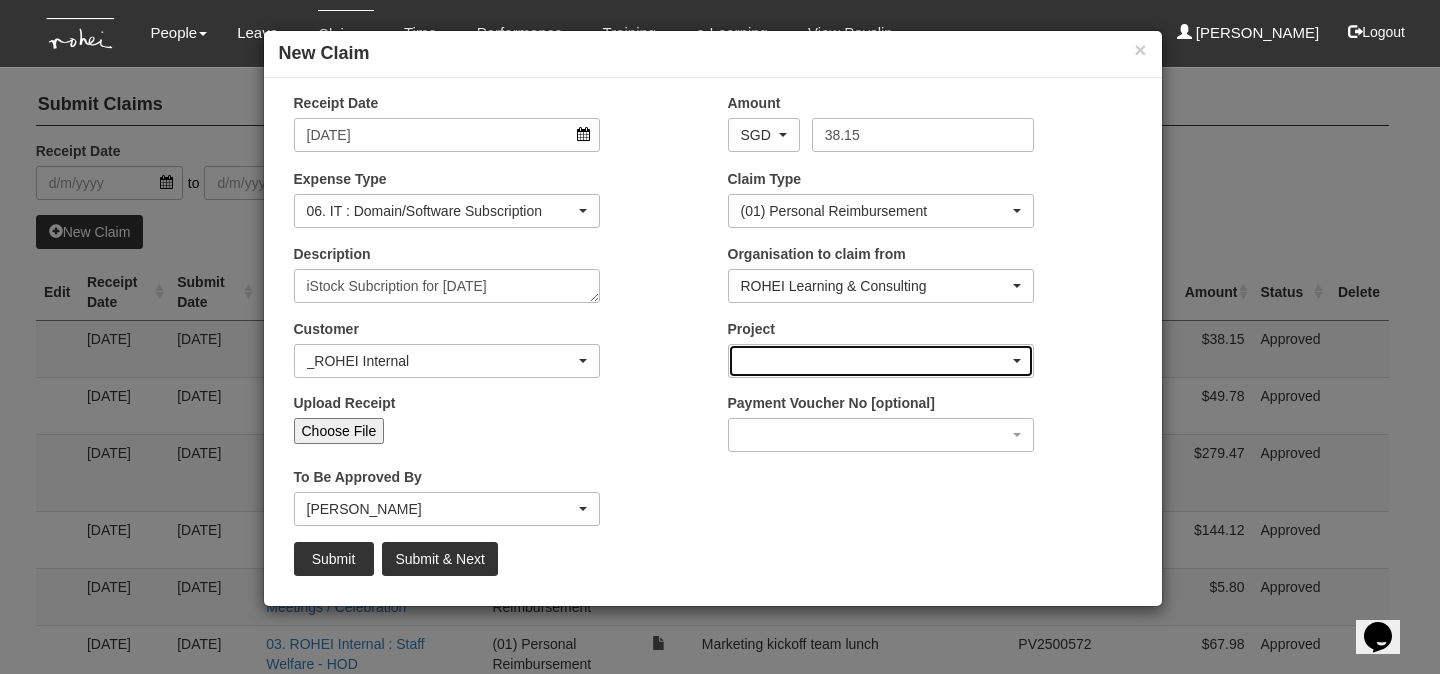 click at bounding box center [881, 361] 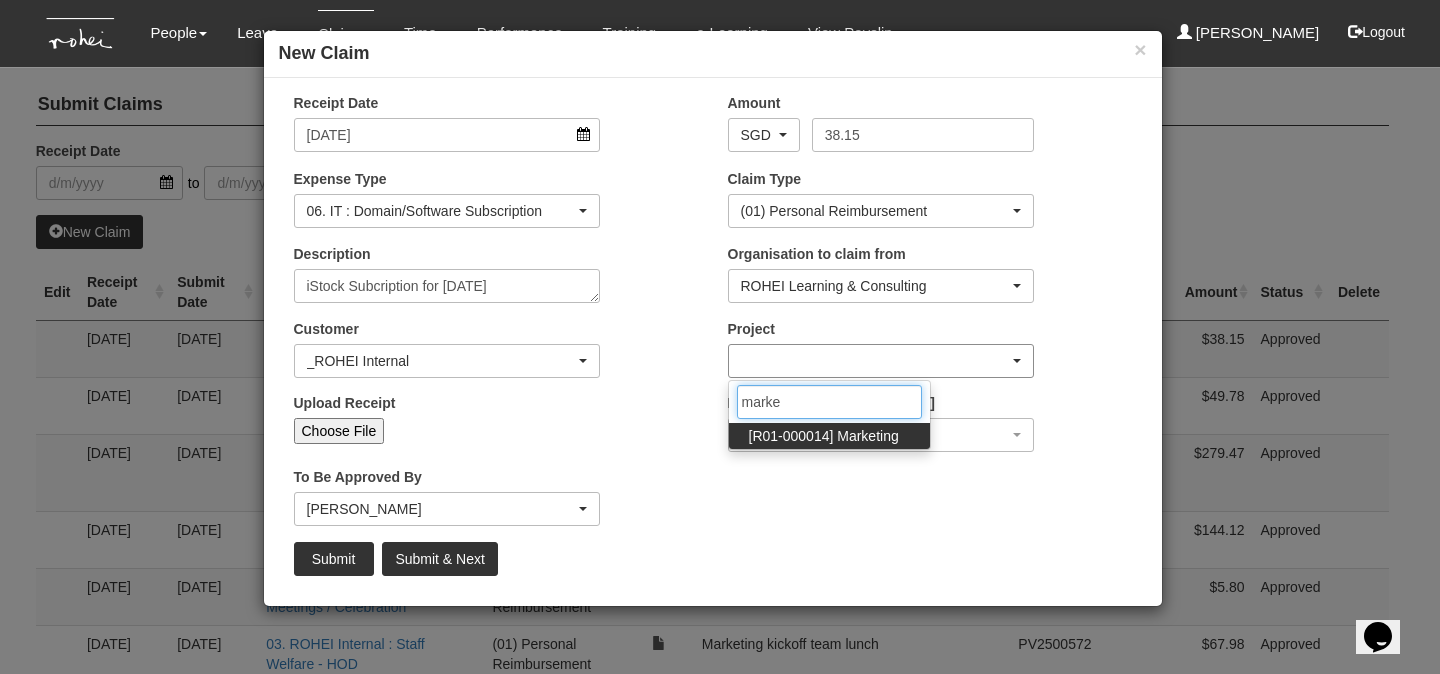 type on "market" 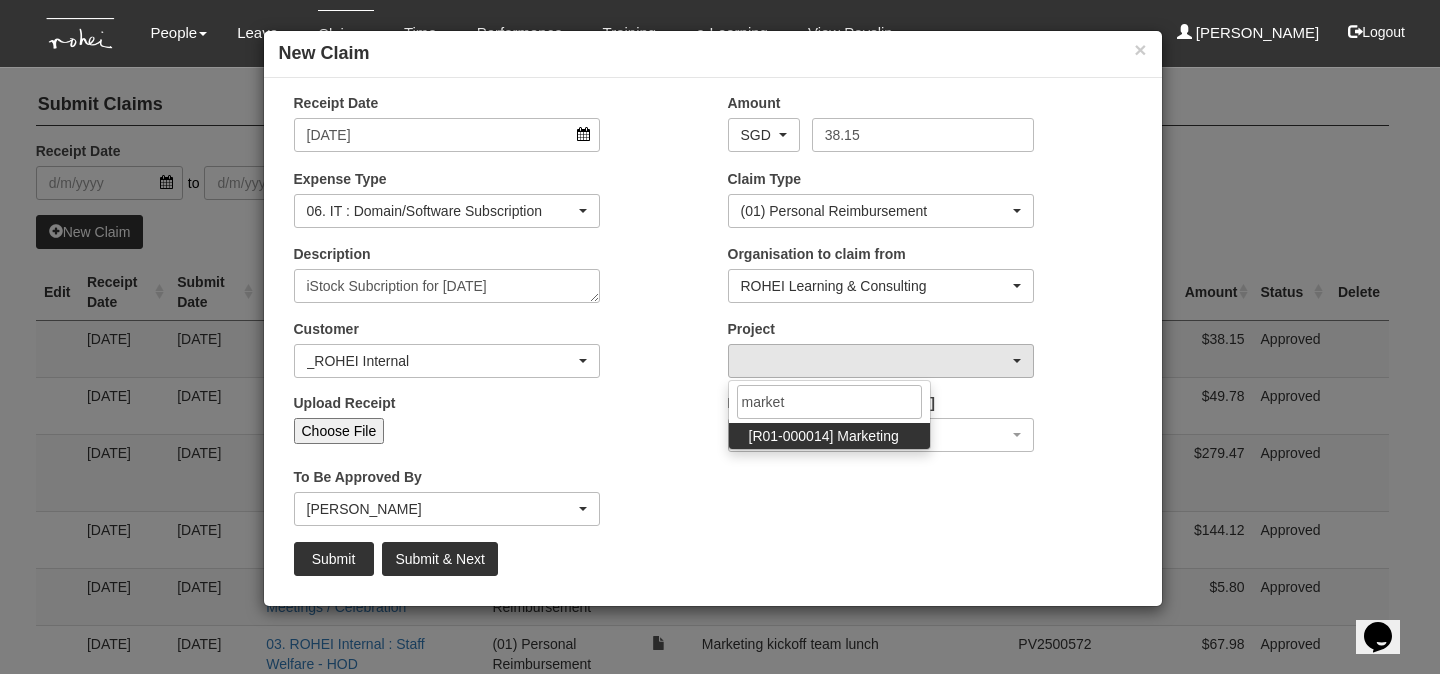 click on "[R01-000014] Marketing" at bounding box center (824, 436) 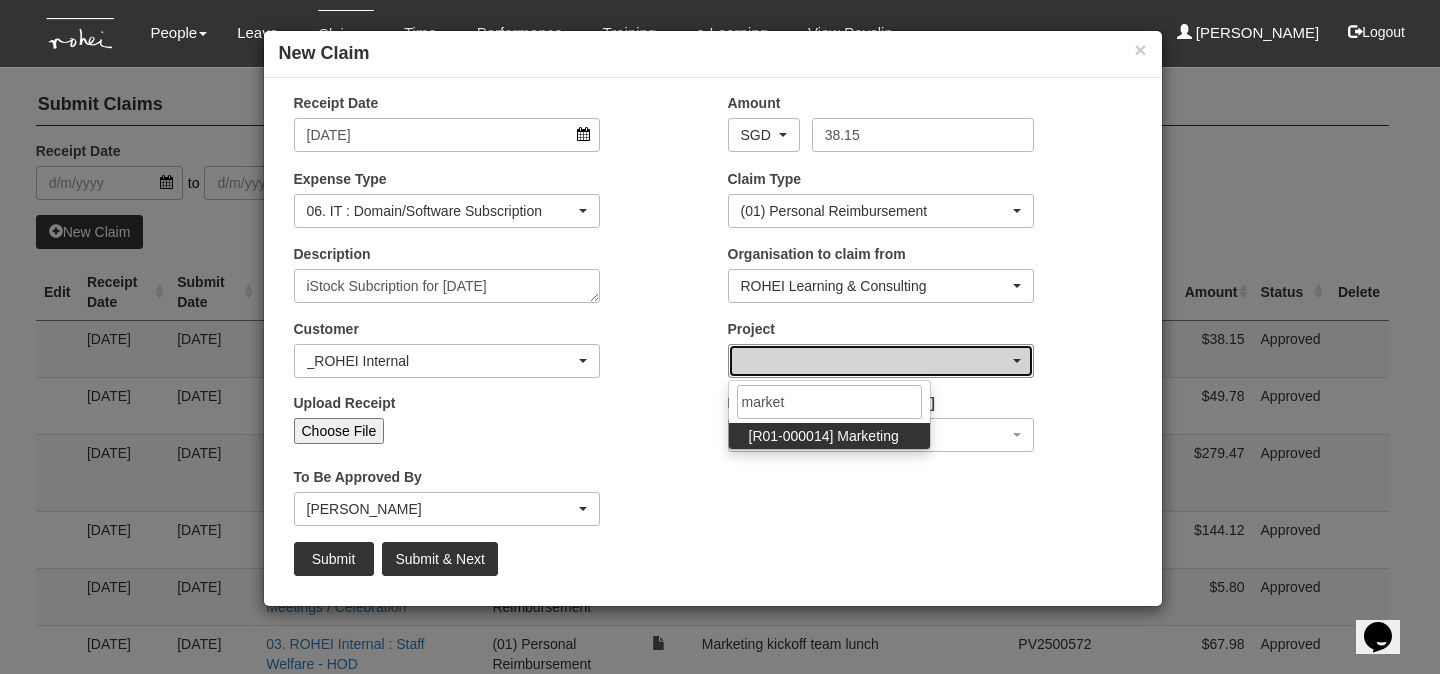 select on "1496" 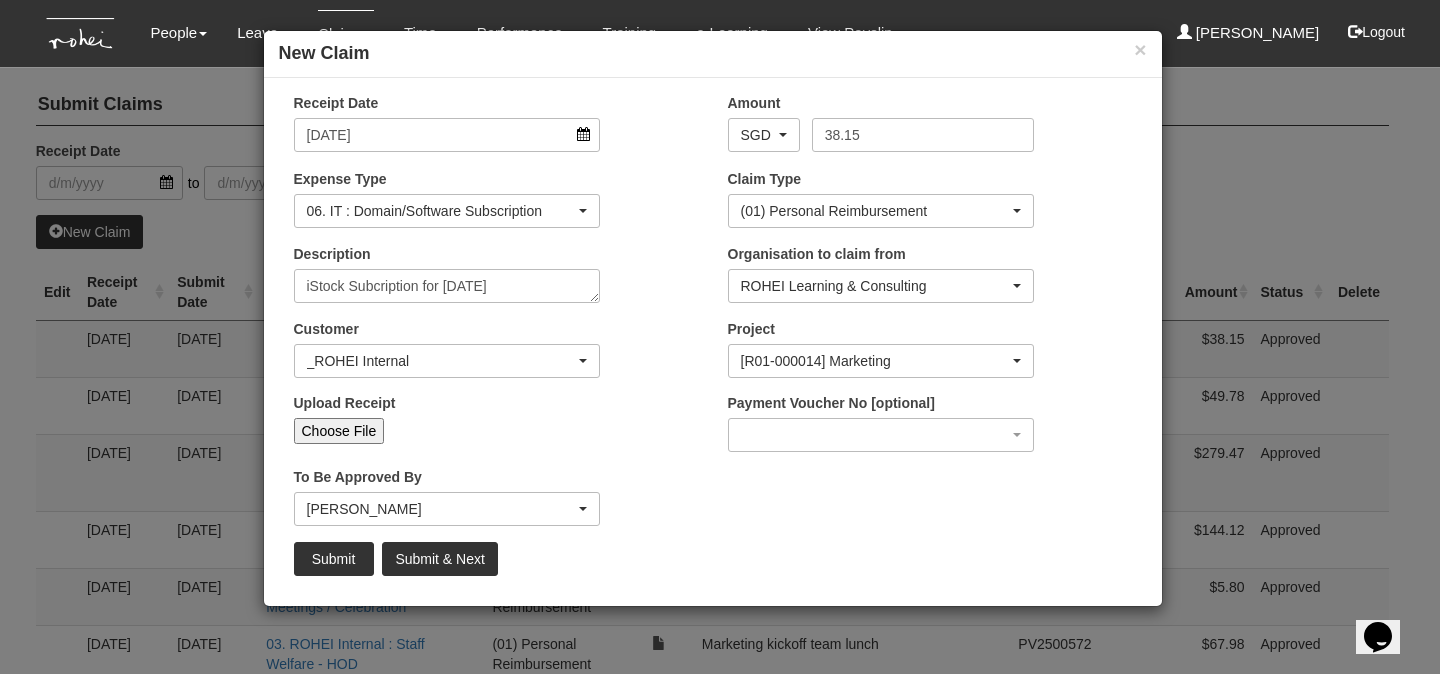click on "Choose File" at bounding box center (339, 431) 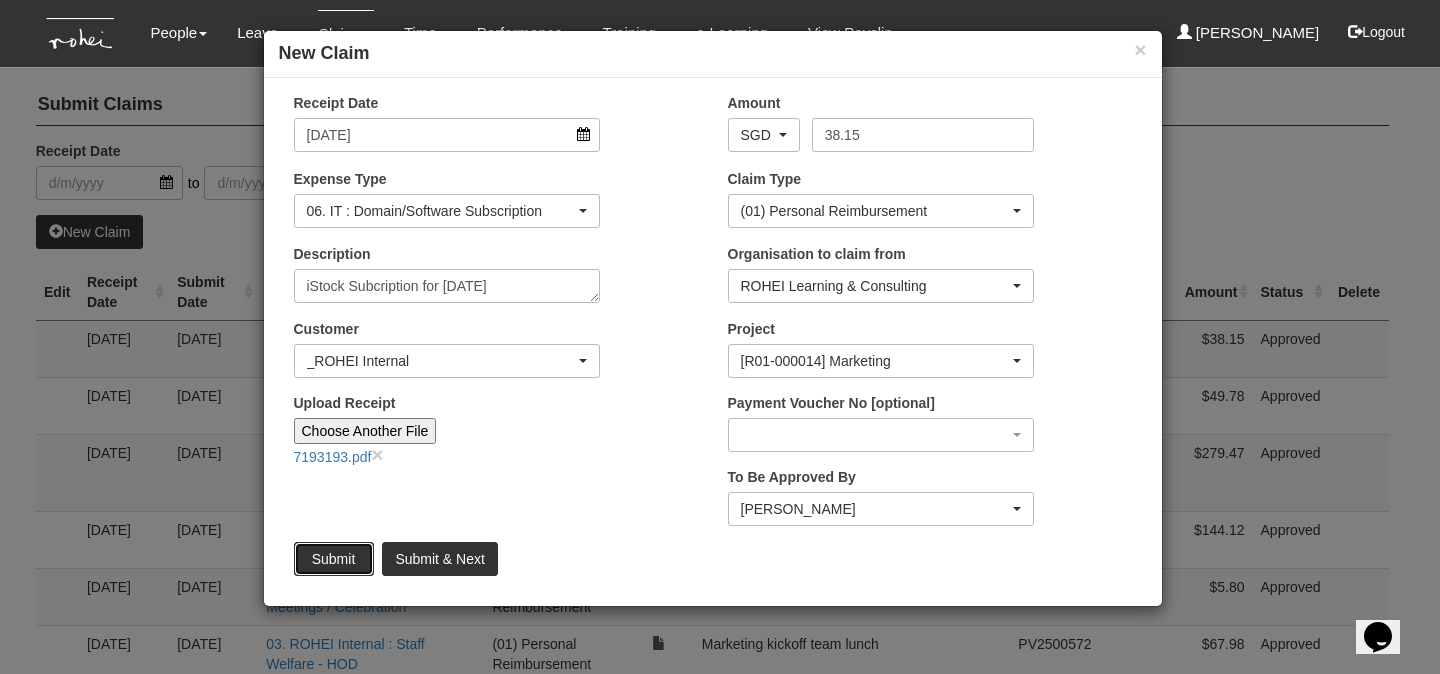 click on "Submit" at bounding box center (334, 559) 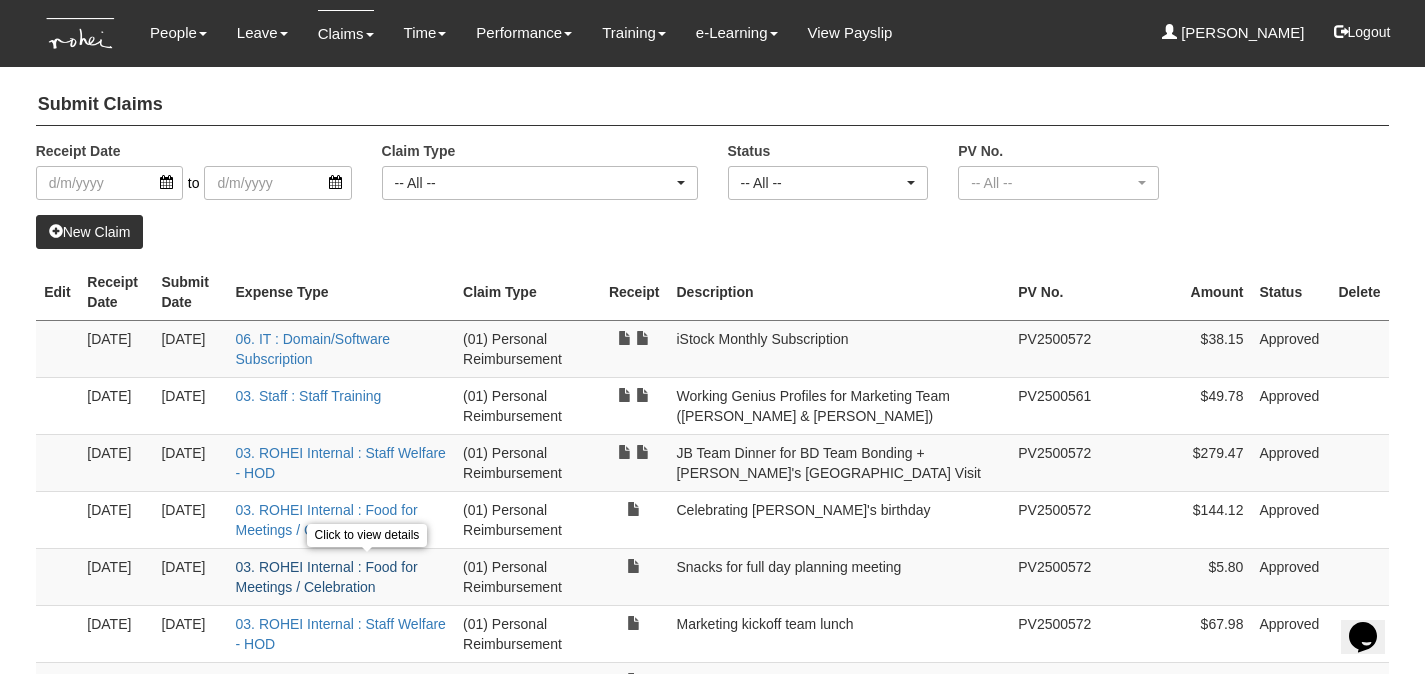 select on "50" 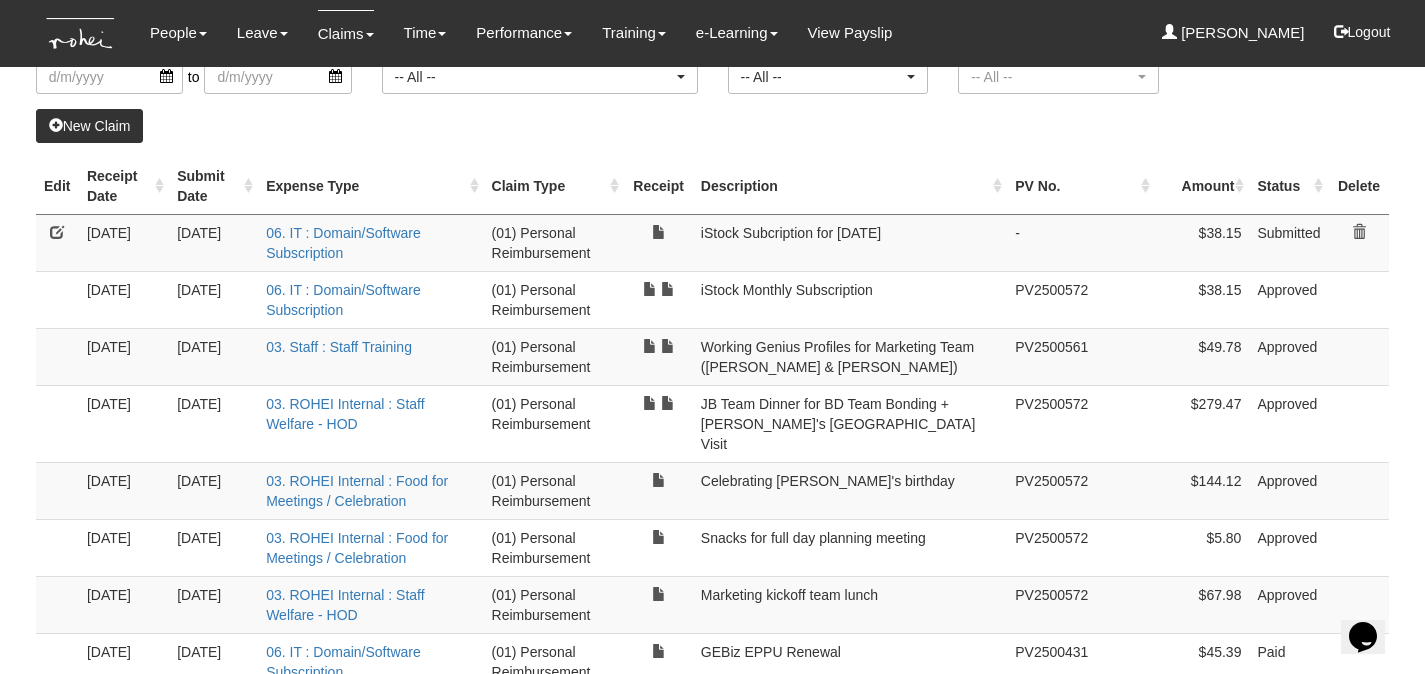 scroll, scrollTop: 0, scrollLeft: 0, axis: both 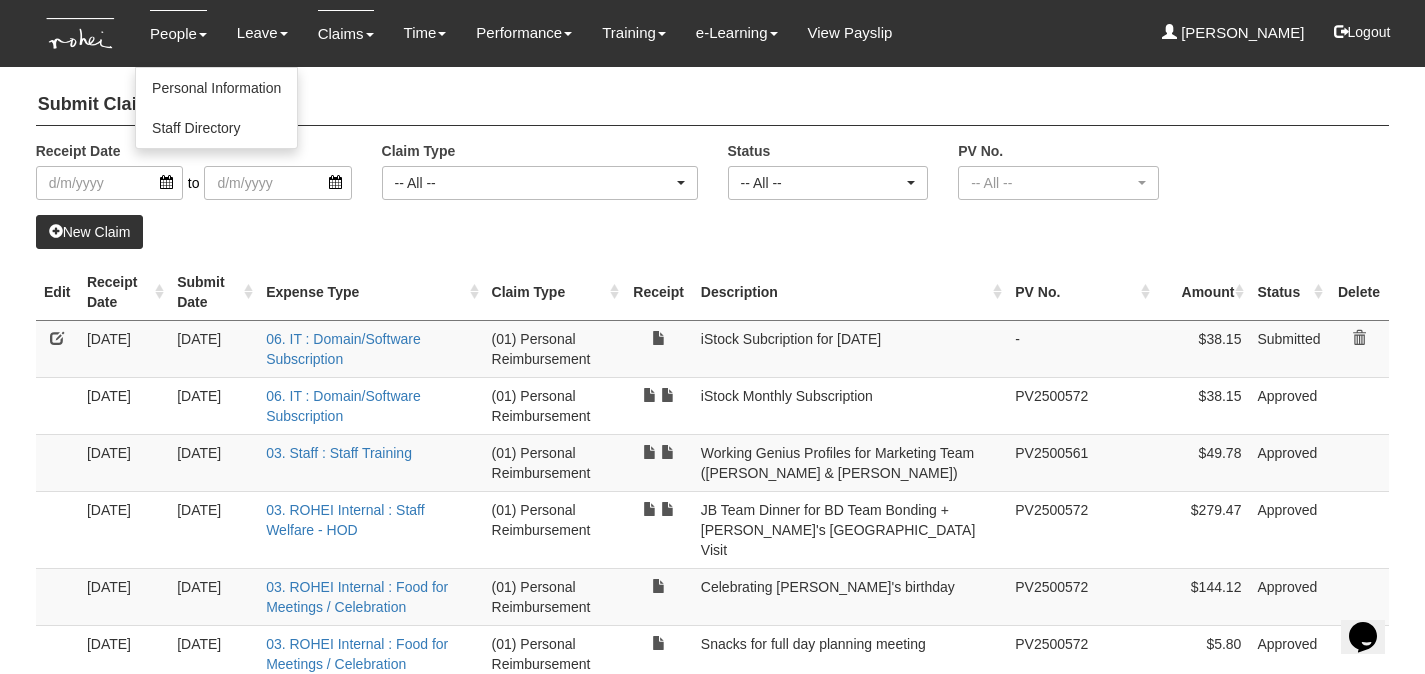 click on "People" at bounding box center (178, 33) 